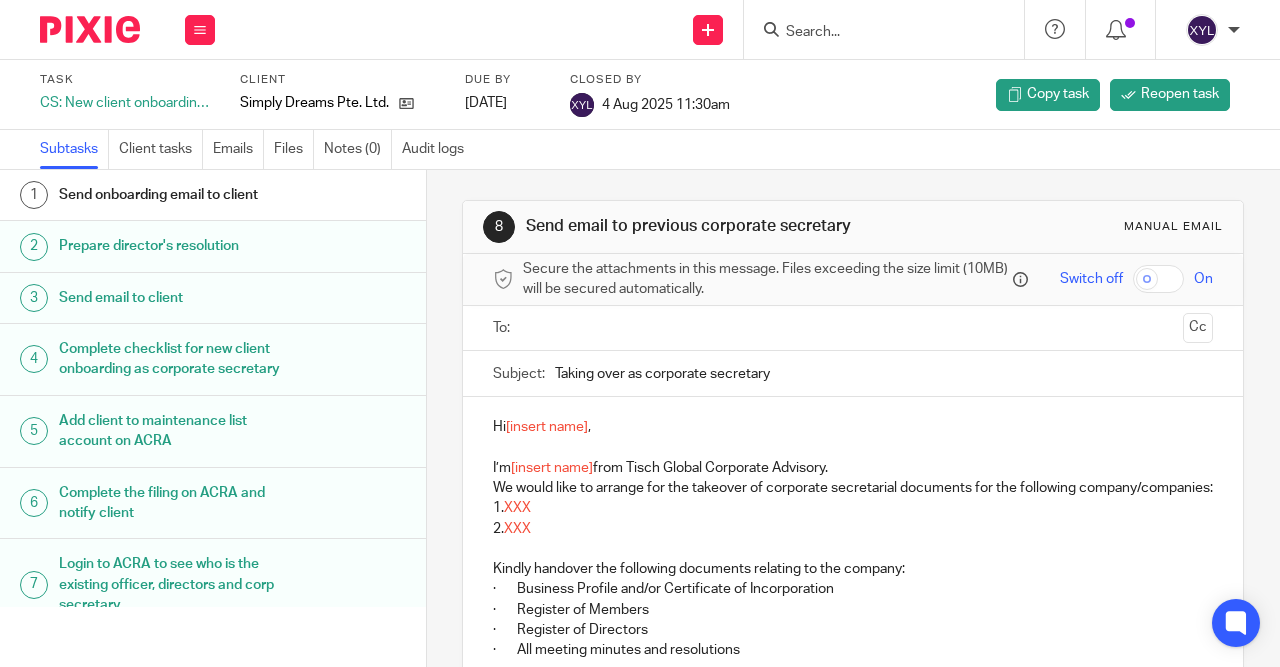 scroll, scrollTop: 0, scrollLeft: 0, axis: both 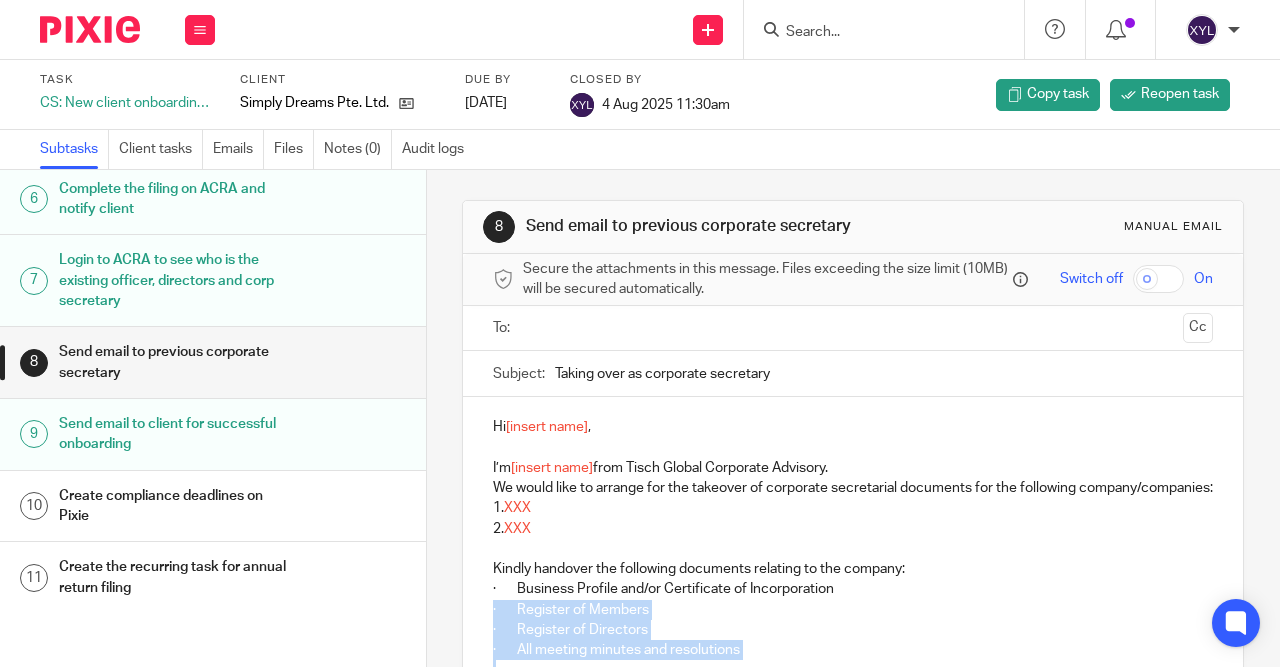 click at bounding box center [852, 328] 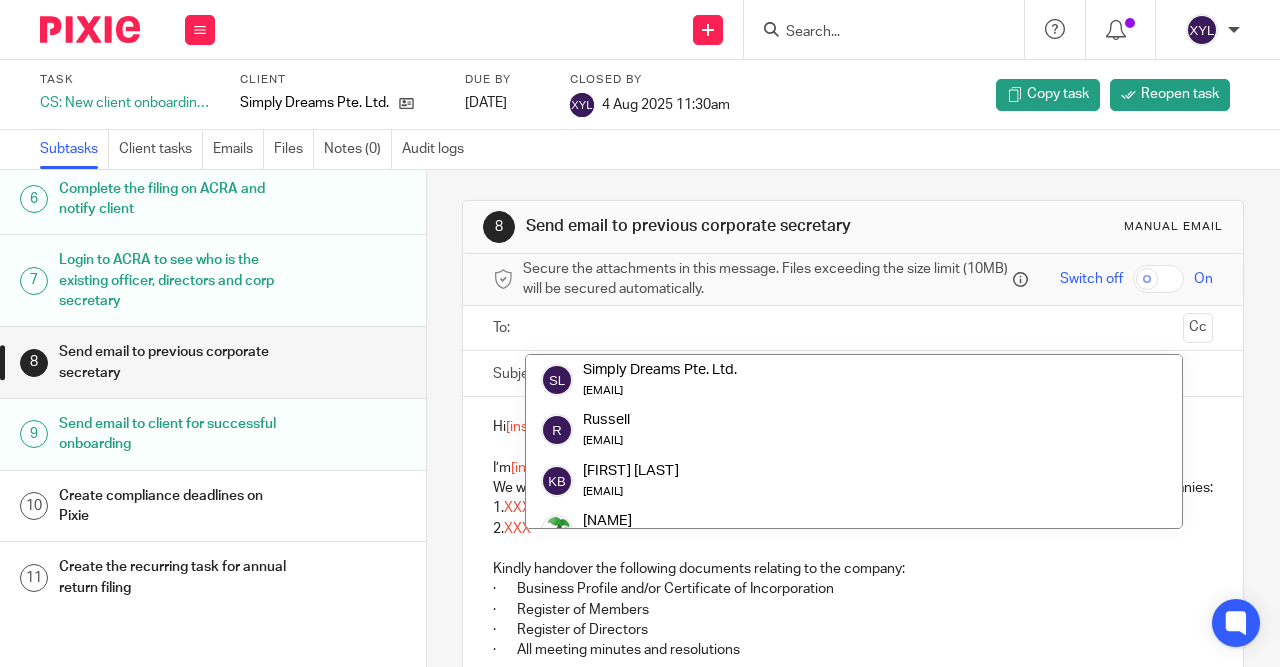 paste on "tricia@[EMAIL]" 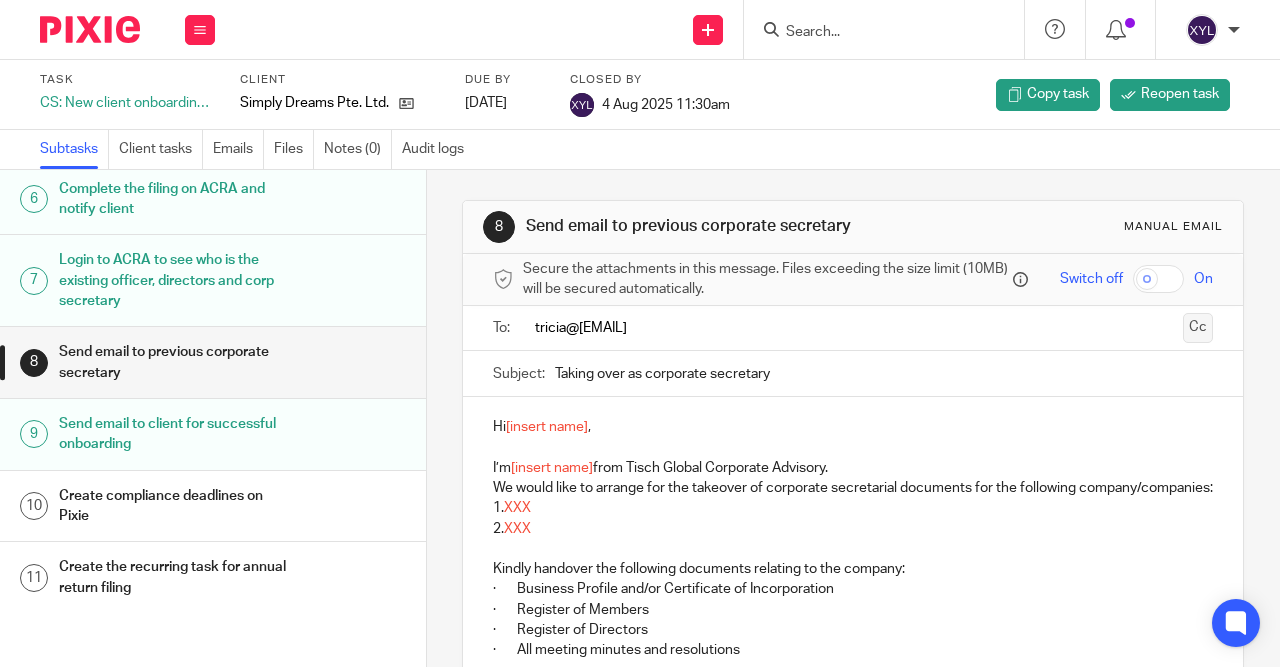 type on "tricia@[EMAIL]" 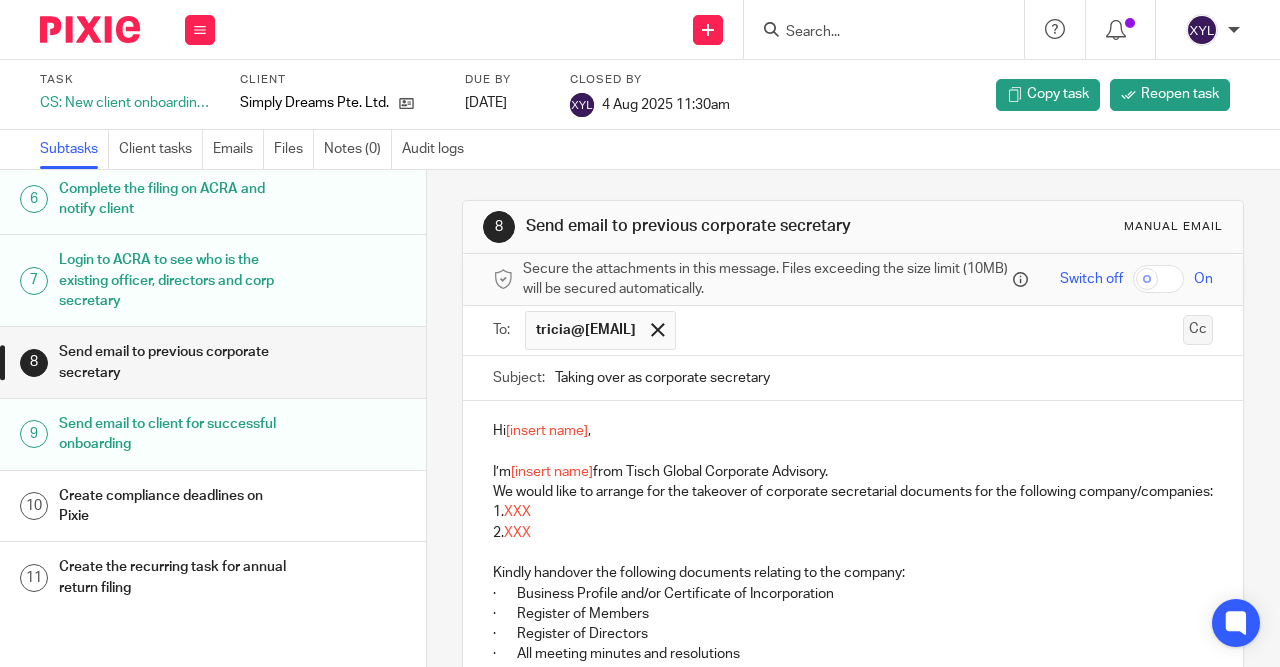 click on "Cc" at bounding box center [1198, 330] 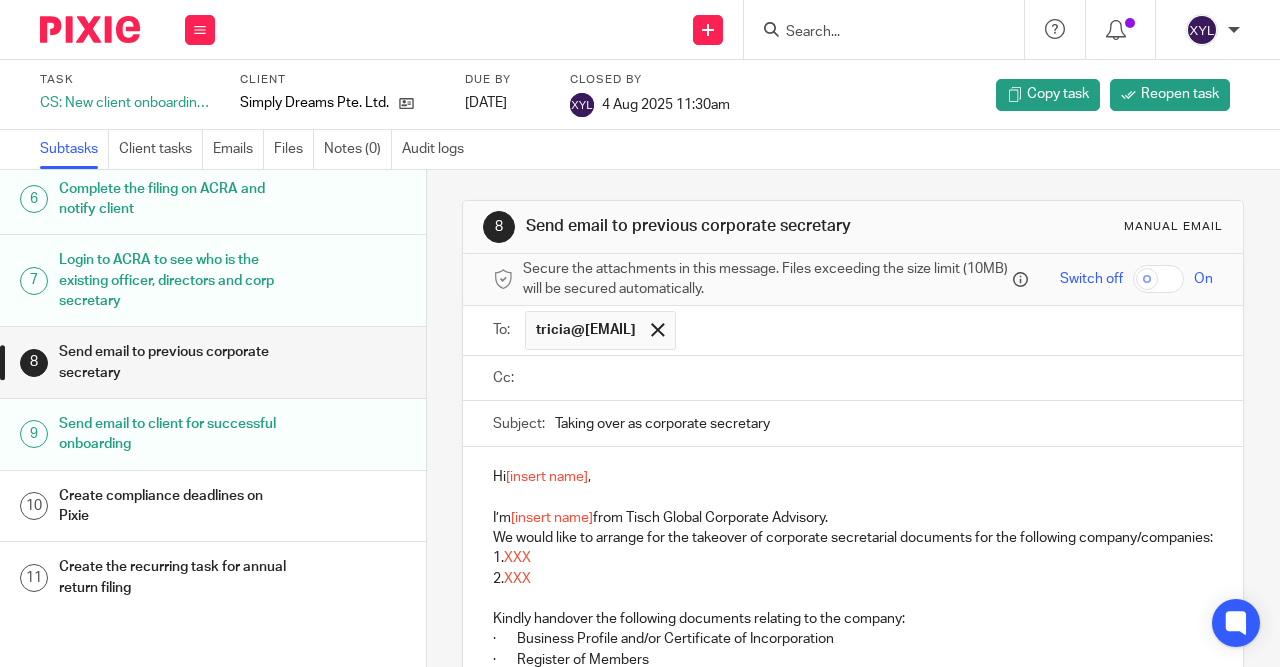 paste on "[EMAIL]" 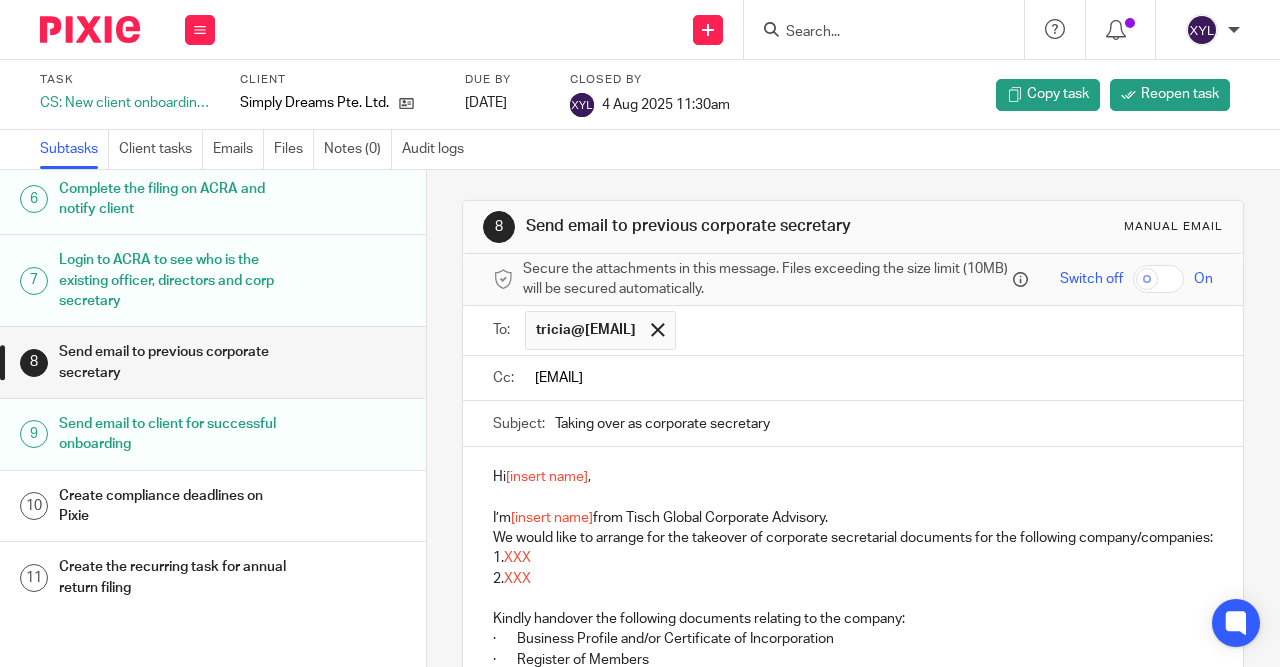 type on "[EMAIL]" 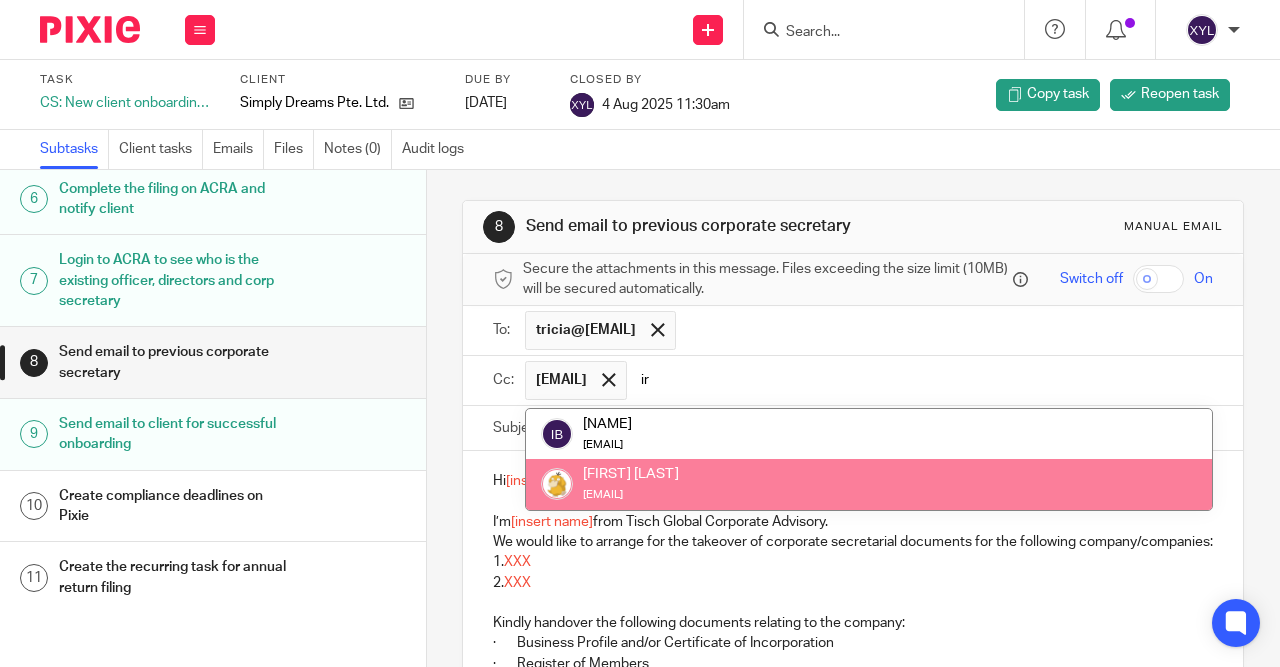 type on "ir" 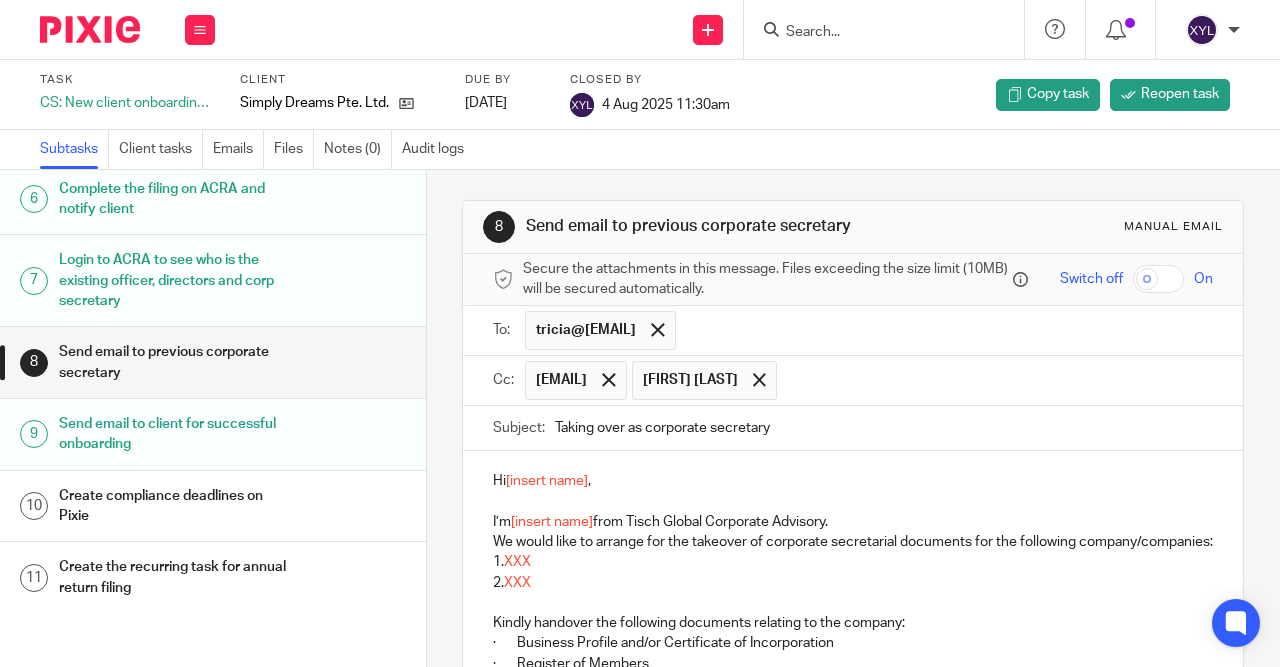 drag, startPoint x: 667, startPoint y: 389, endPoint x: 839, endPoint y: 301, distance: 193.20456 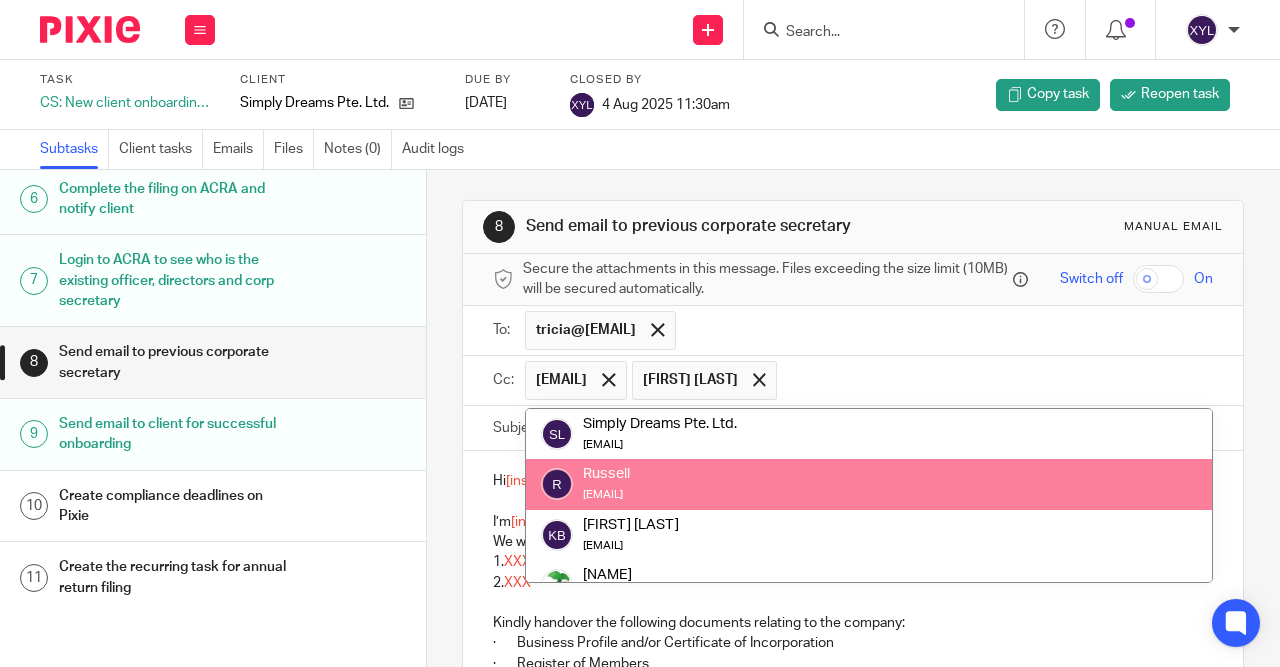click on "[EMAIL]" at bounding box center (575, 380) 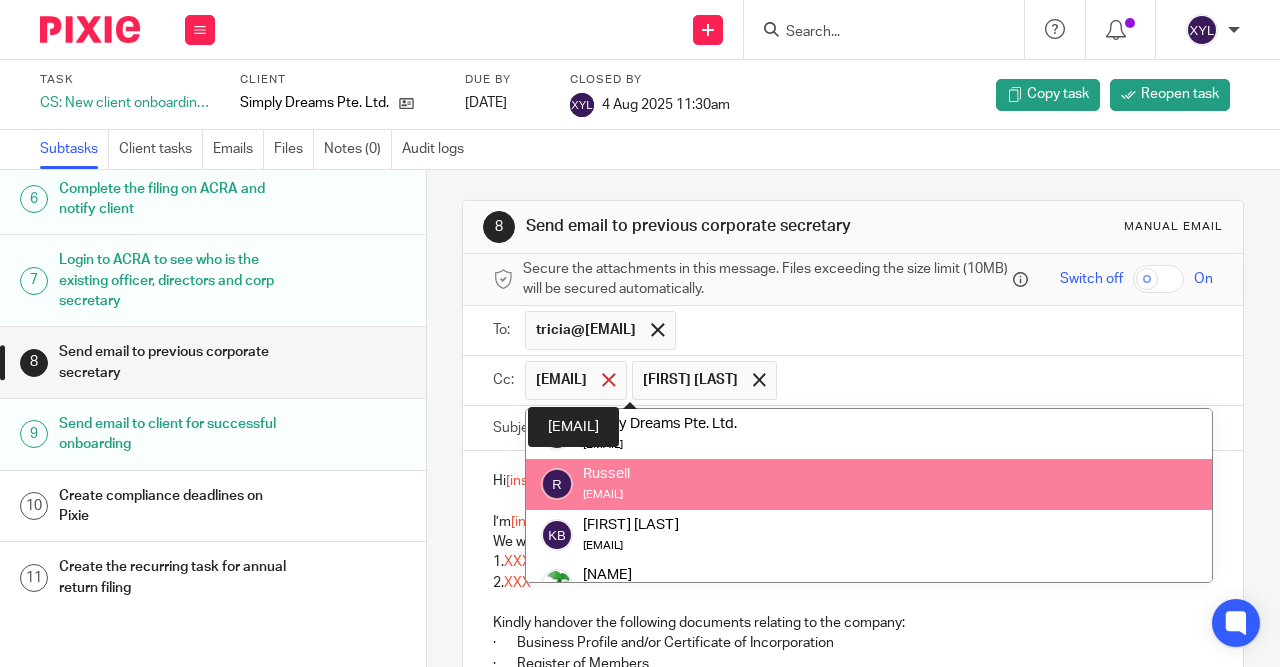 click at bounding box center [608, 379] 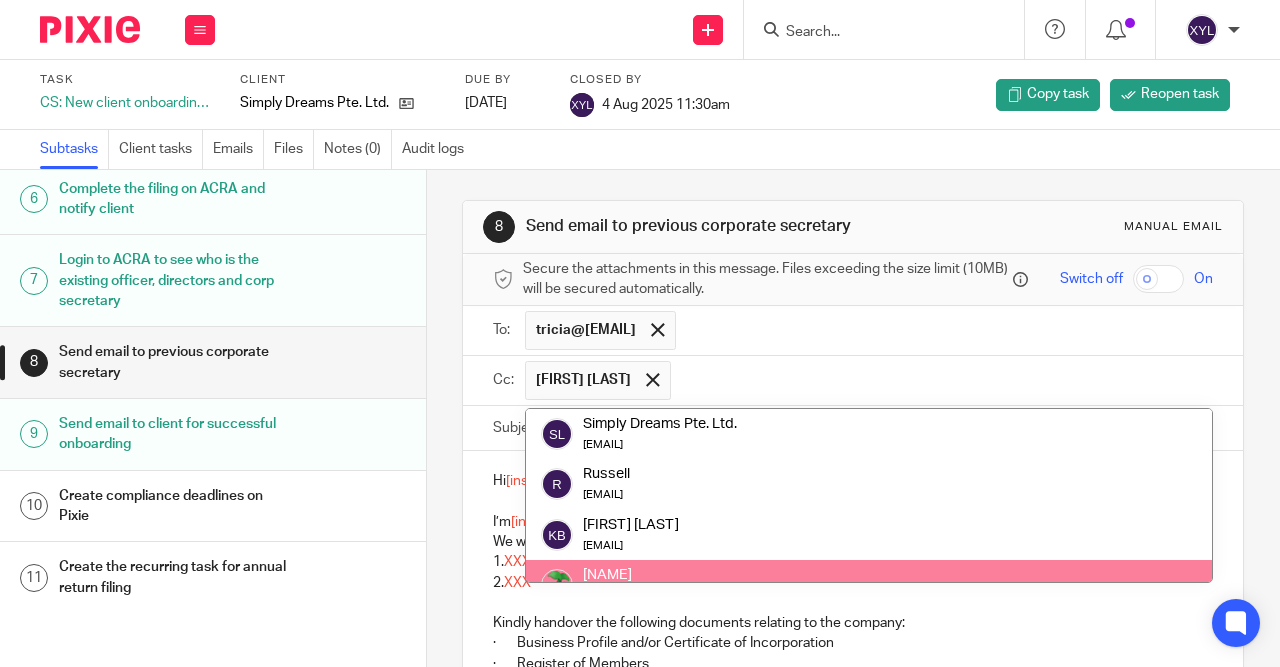 scroll, scrollTop: 50, scrollLeft: 0, axis: vertical 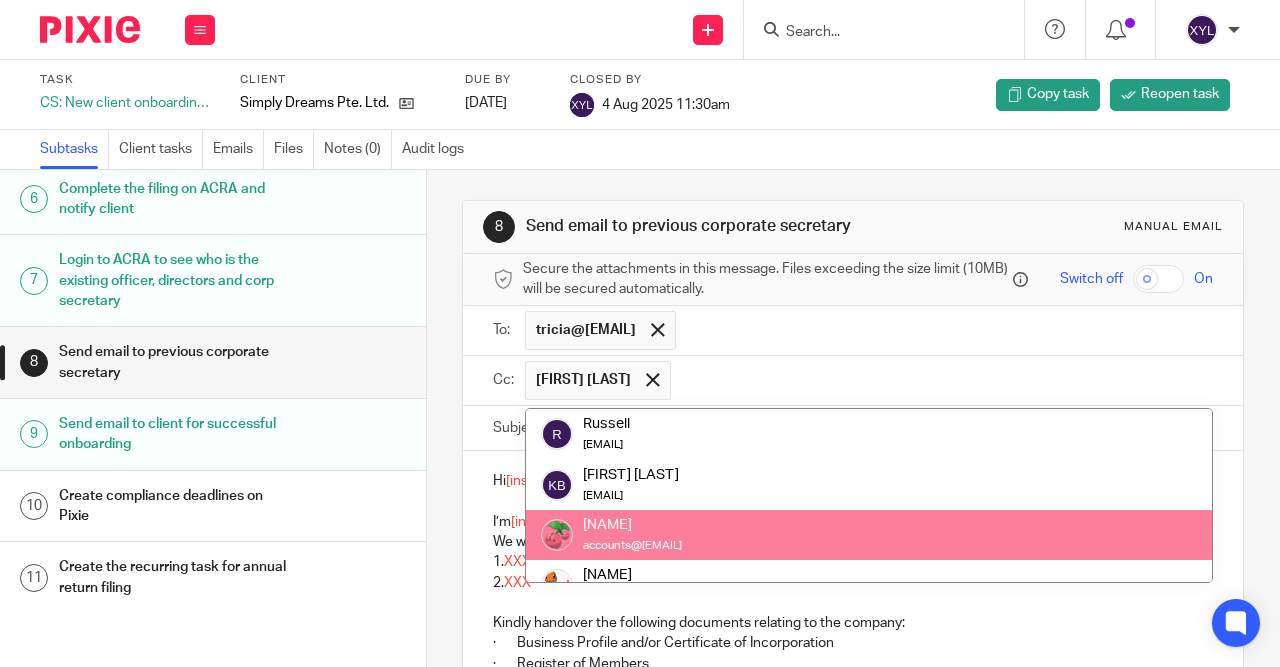 click at bounding box center [946, 330] 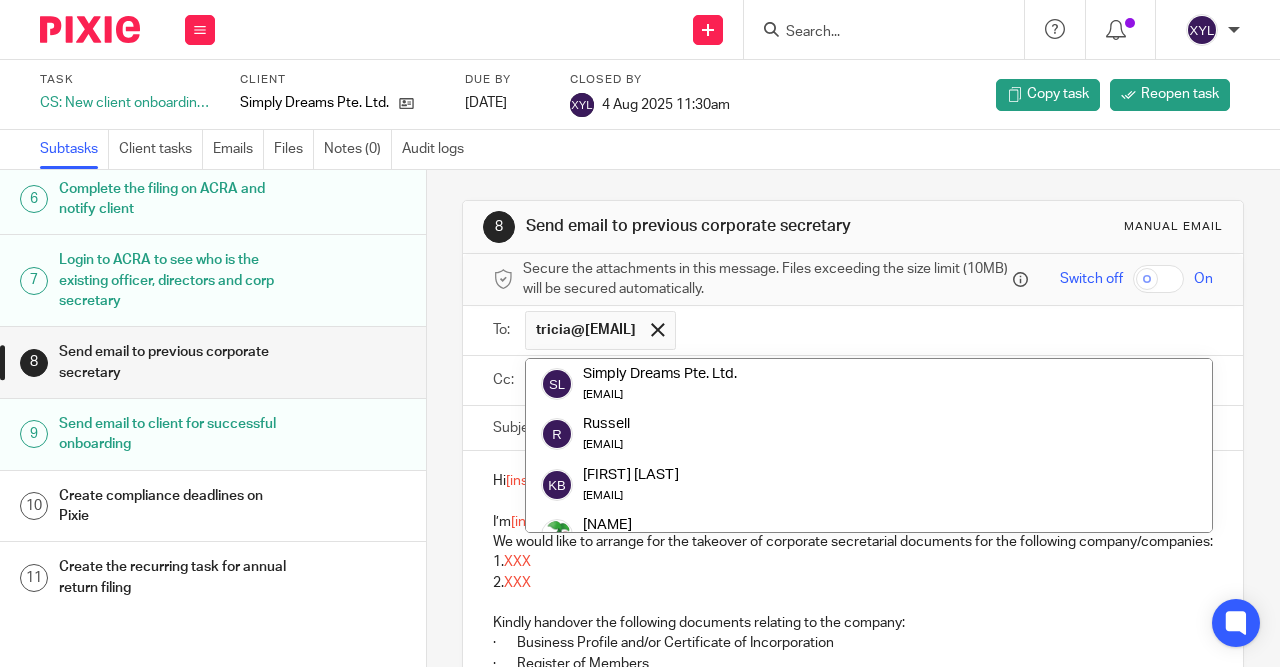 paste on "[EMAIL]" 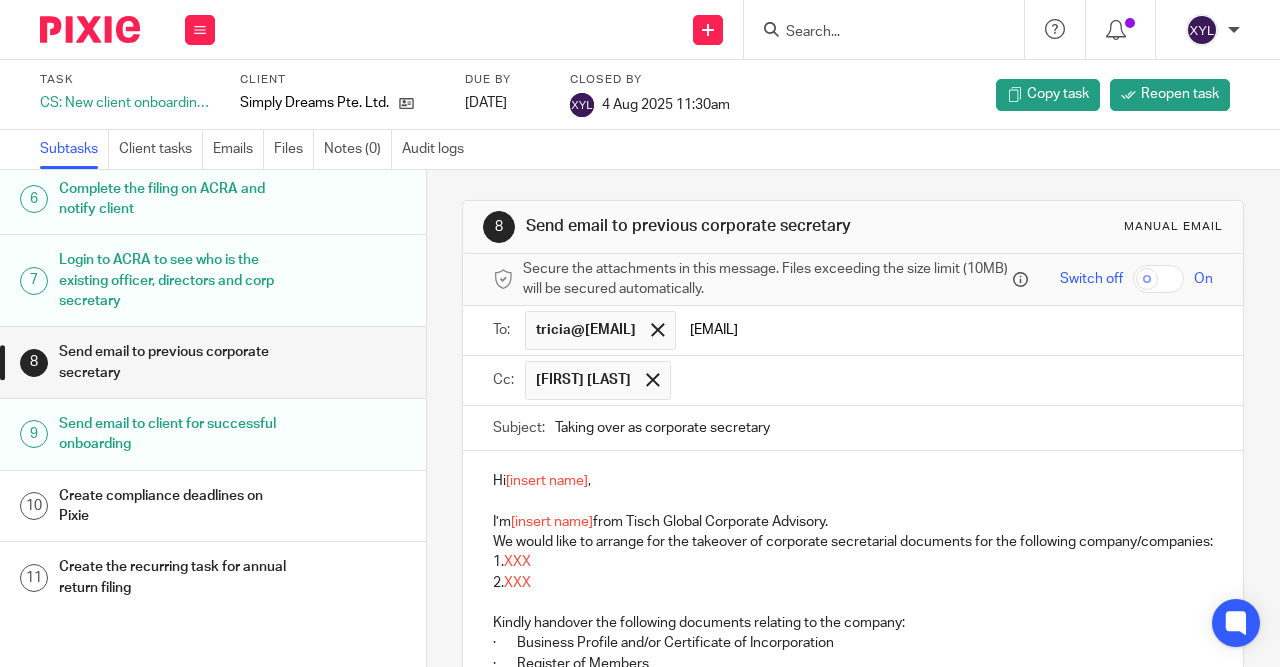 type on "[EMAIL]" 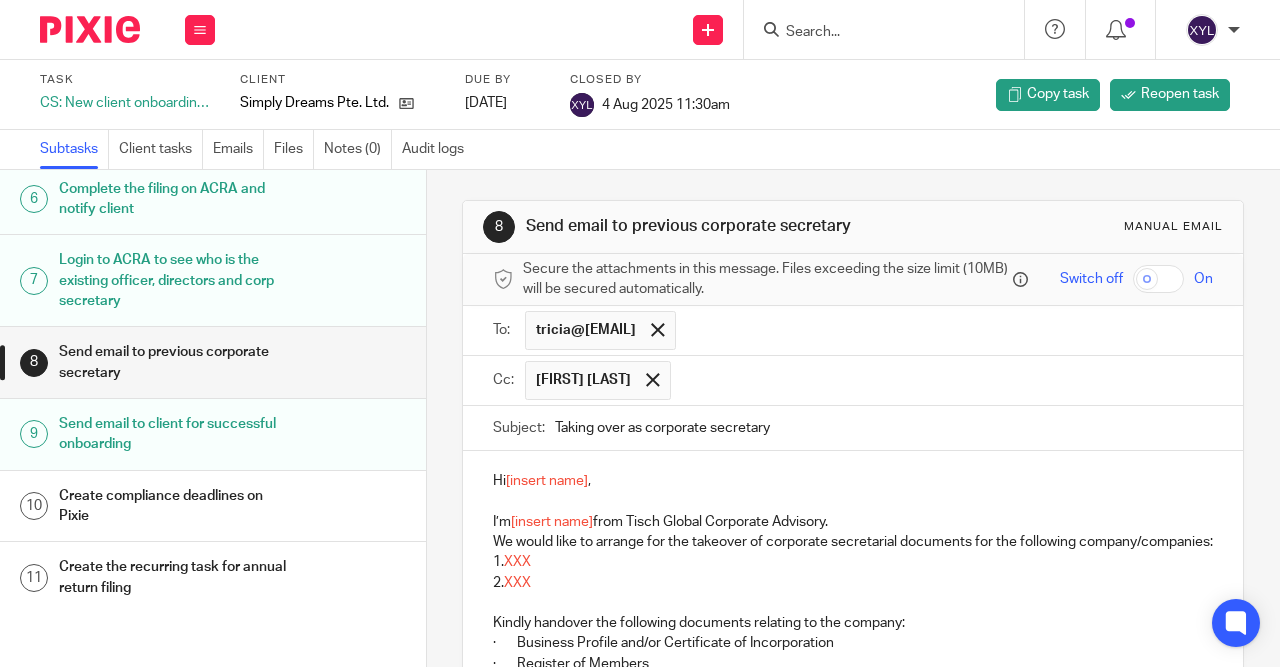 click on "Taking over as corporate secretary" at bounding box center (884, 428) 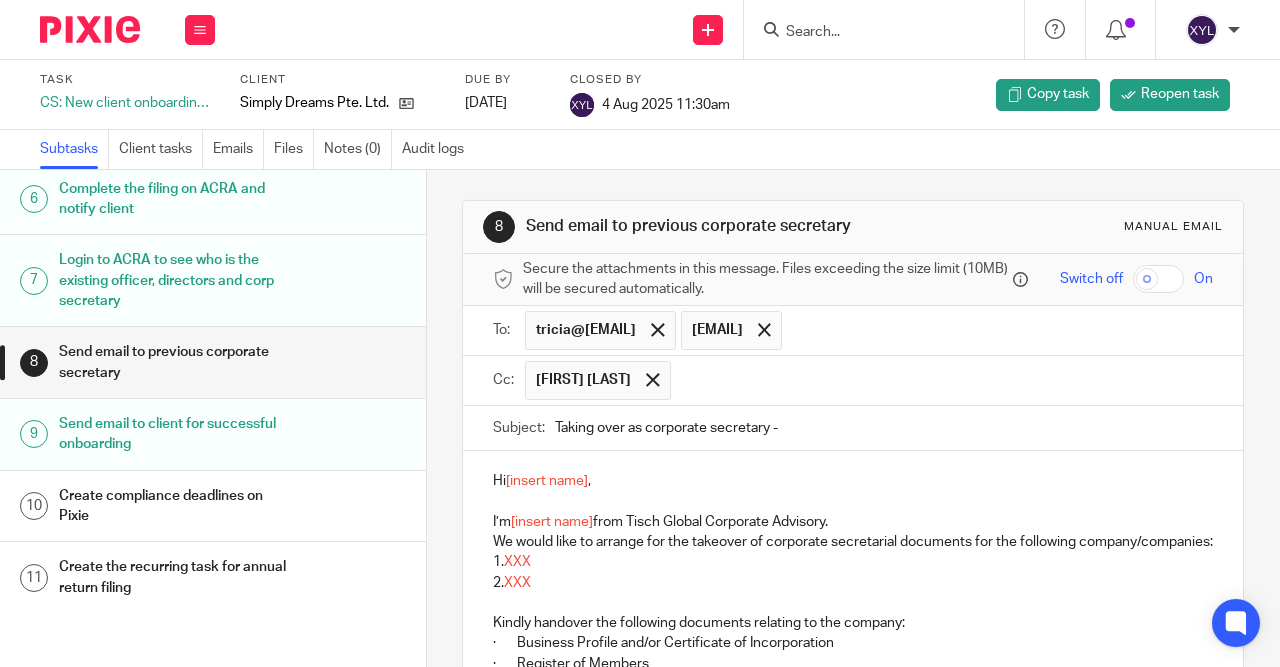 type on "Taking over as corporate secretary -" 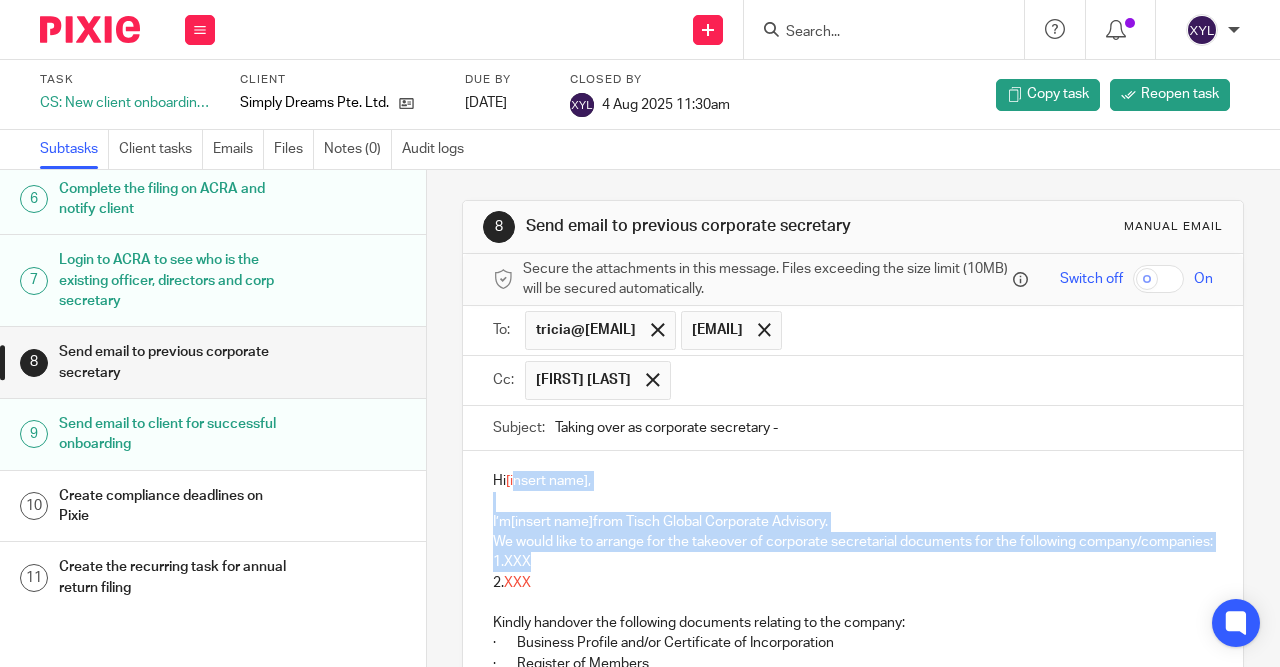 drag, startPoint x: 609, startPoint y: 586, endPoint x: 517, endPoint y: 475, distance: 144.17004 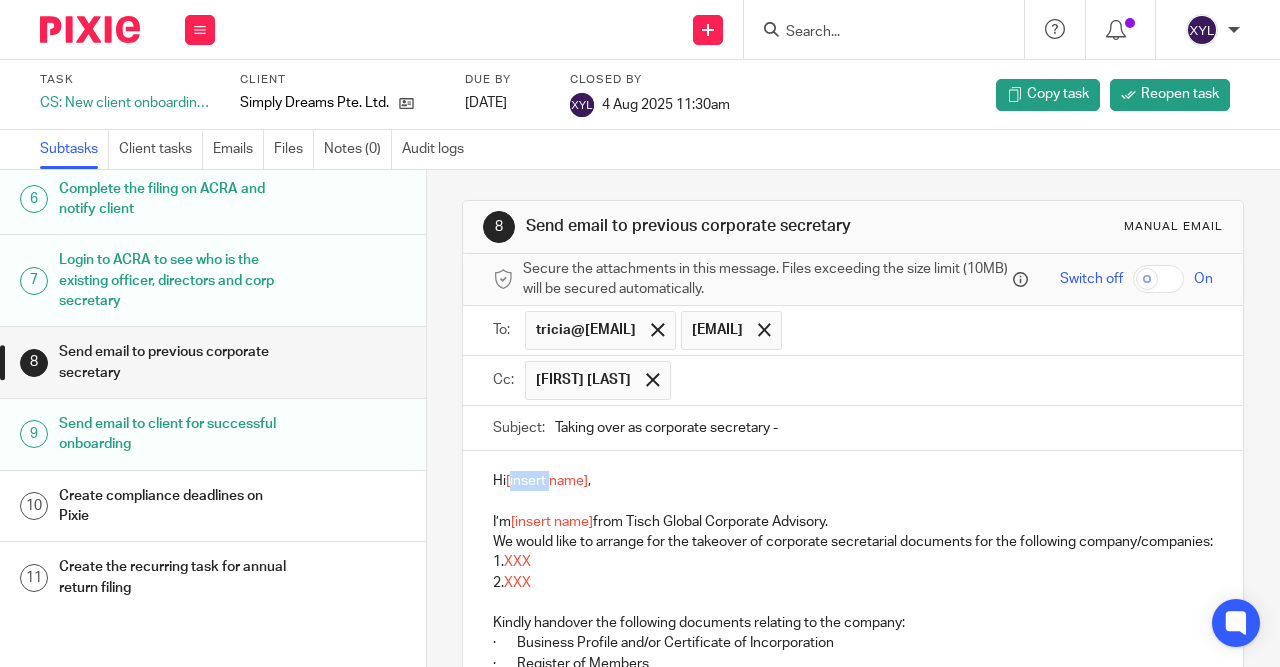 click on "[insert name]" at bounding box center [547, 481] 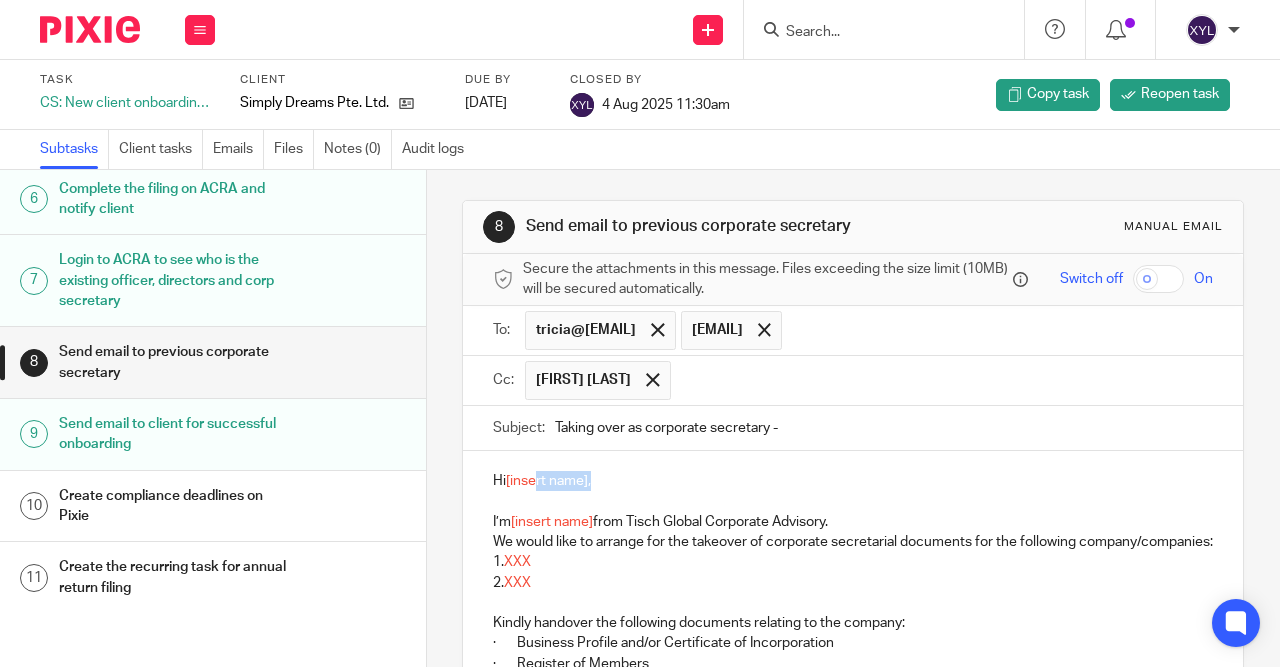 drag, startPoint x: 616, startPoint y: 471, endPoint x: 537, endPoint y: 484, distance: 80.06248 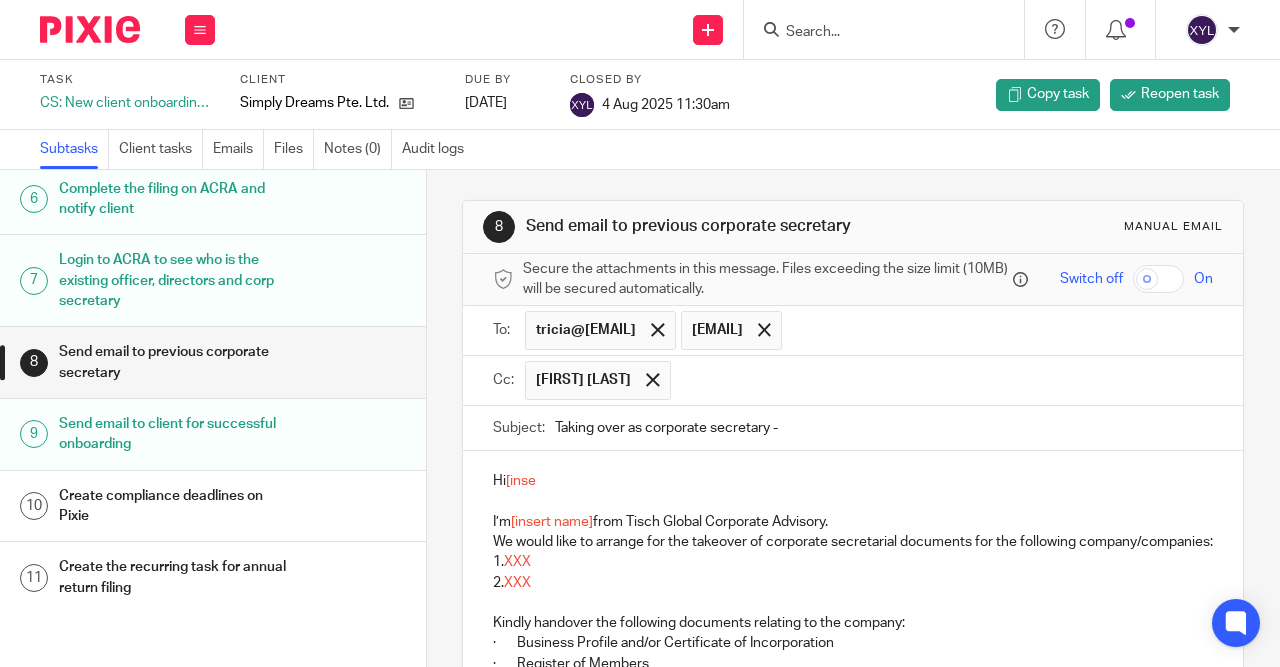 type 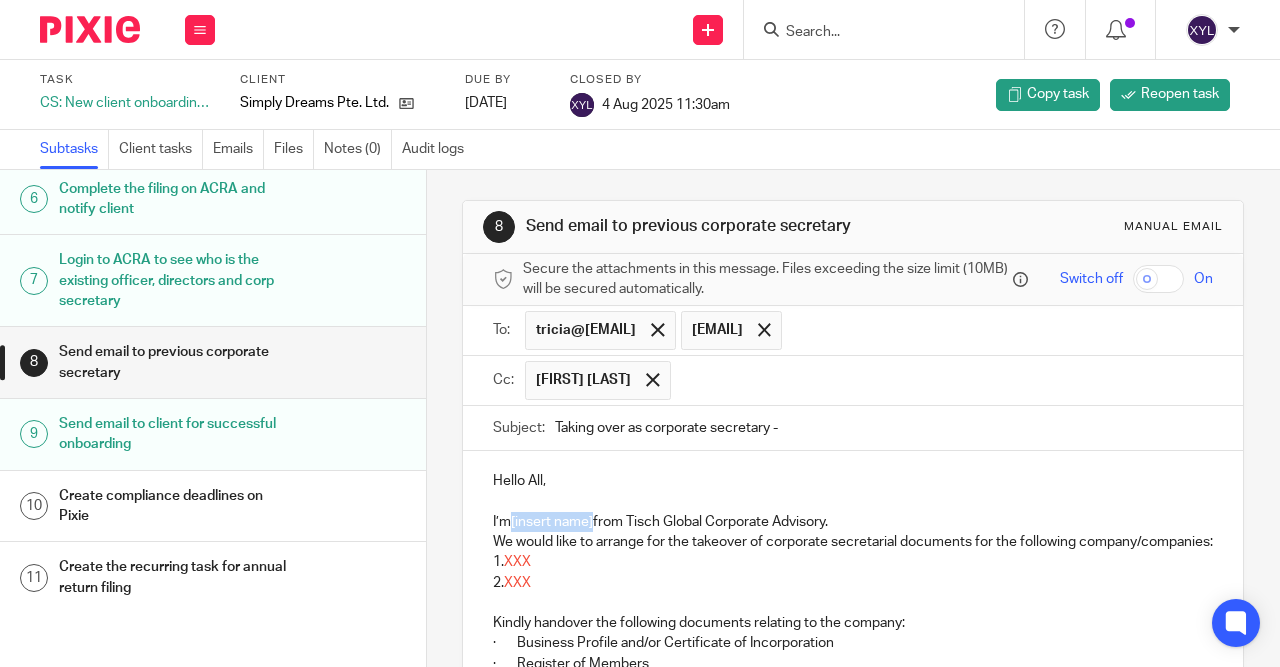 drag, startPoint x: 595, startPoint y: 517, endPoint x: 511, endPoint y: 519, distance: 84.0238 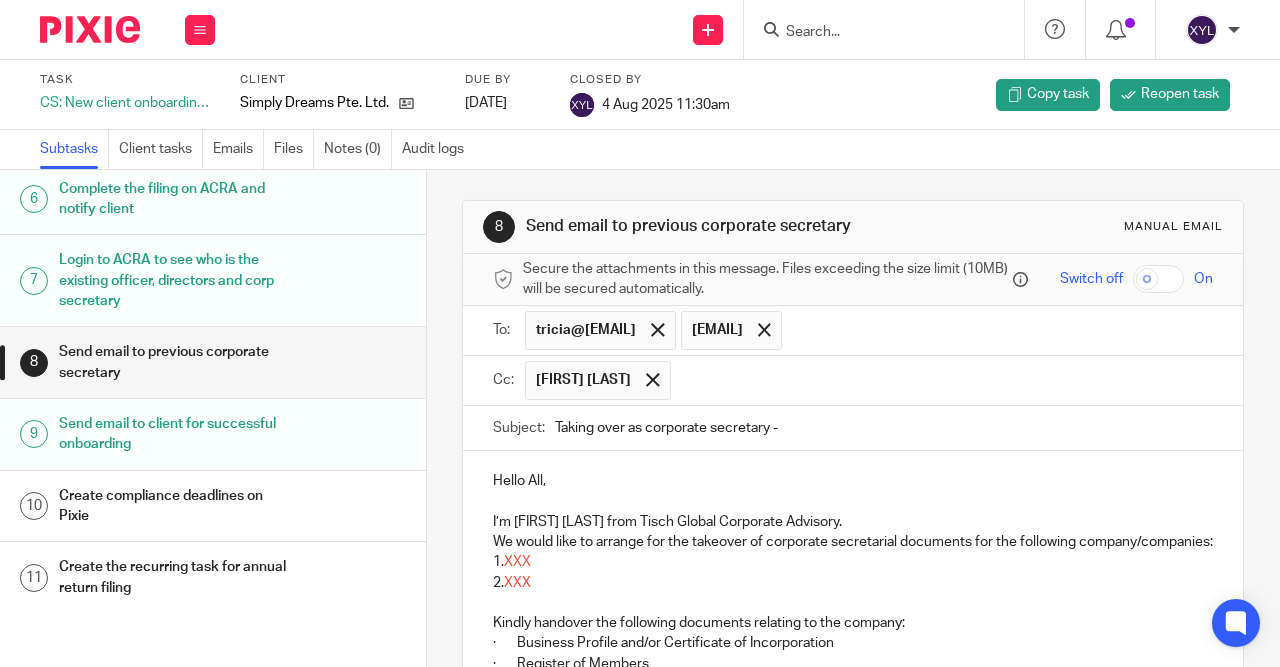 drag, startPoint x: 602, startPoint y: 603, endPoint x: 485, endPoint y: 583, distance: 118.69709 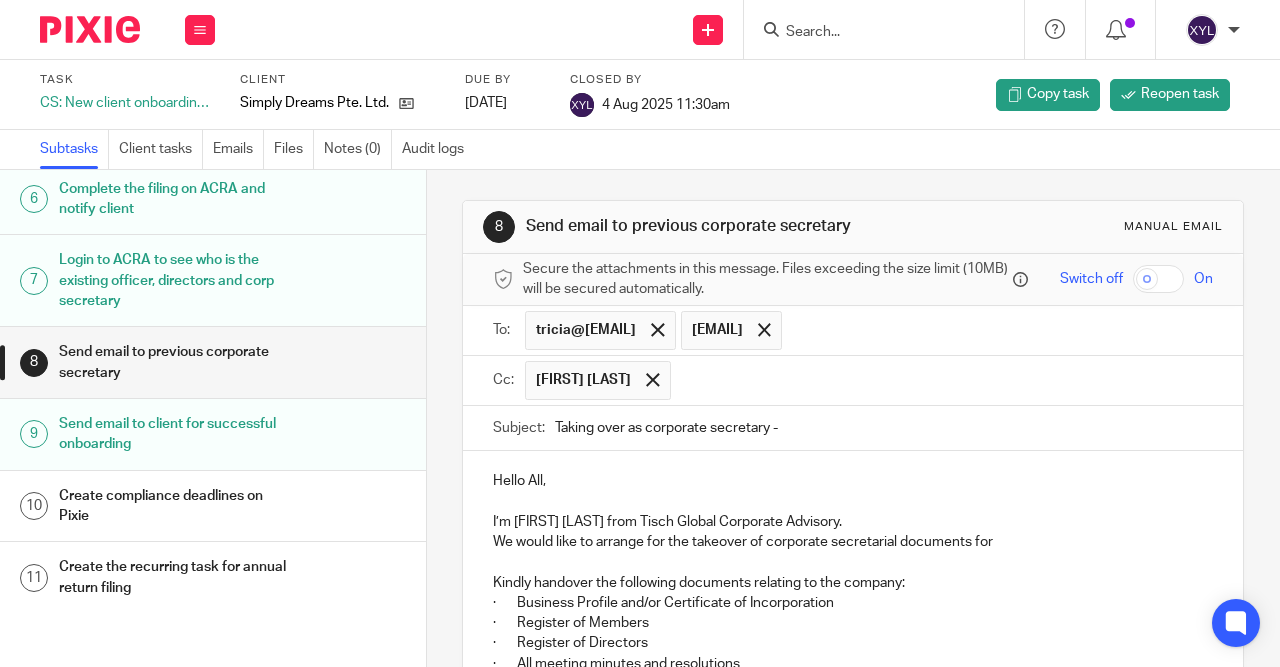click at bounding box center (998, 330) 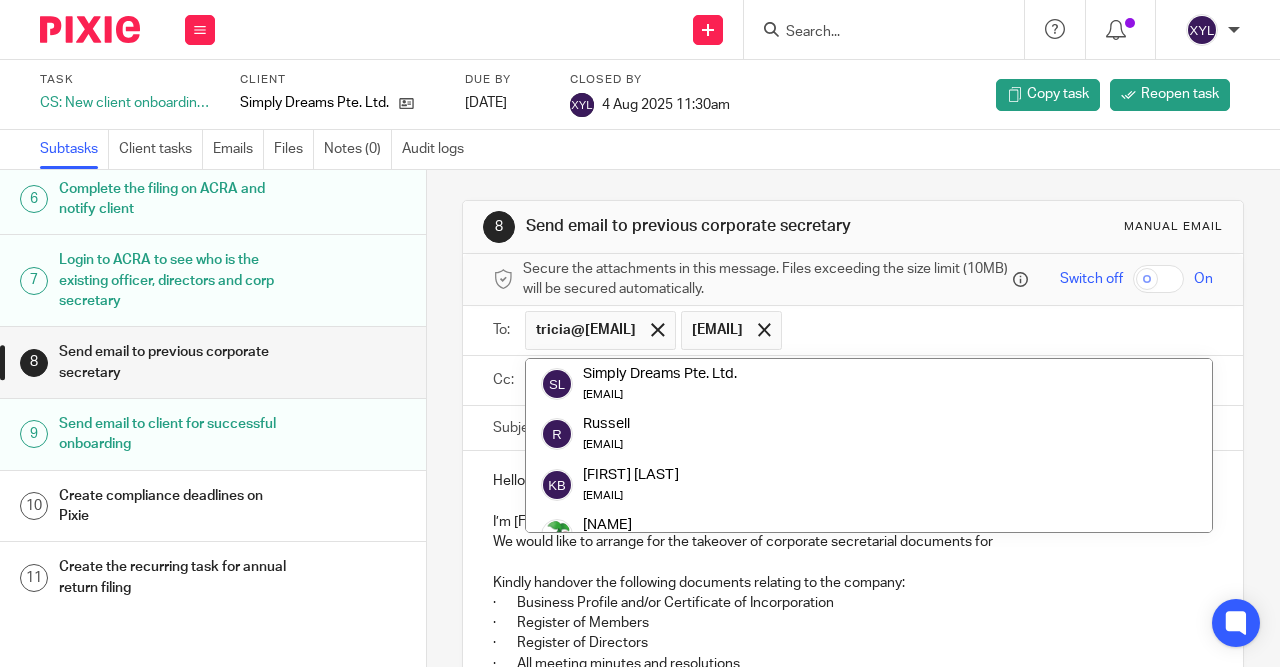 paste on "[EMAIL]" 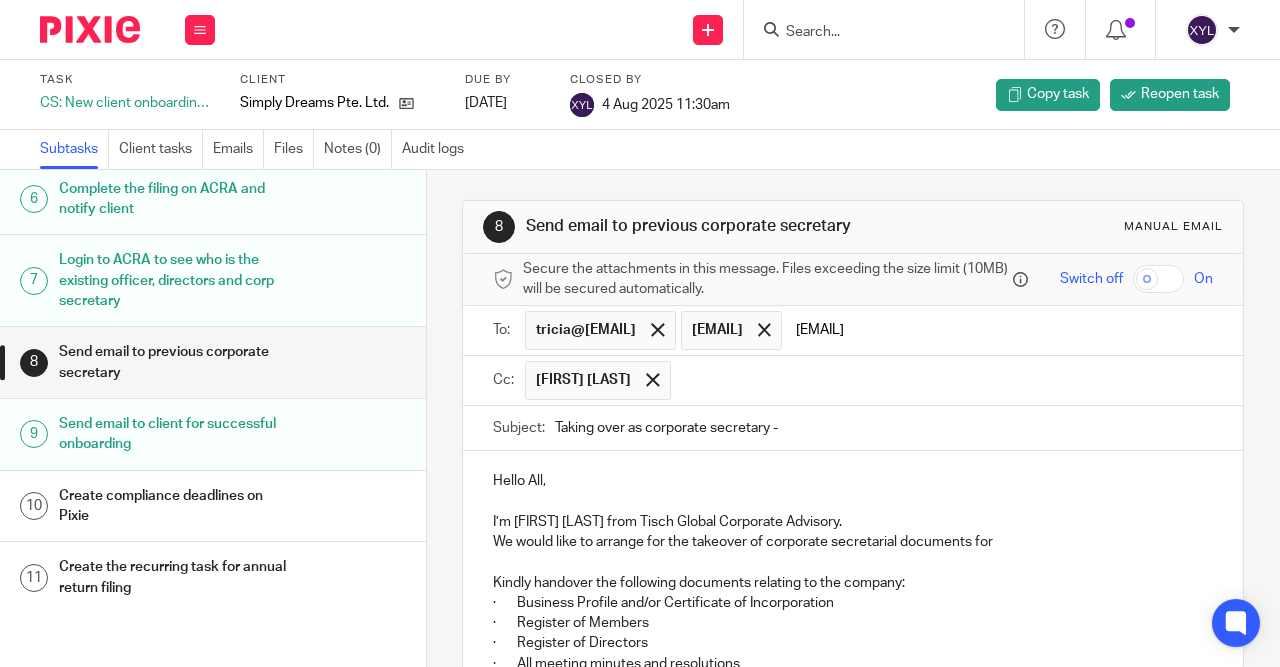 scroll, scrollTop: 149, scrollLeft: 0, axis: vertical 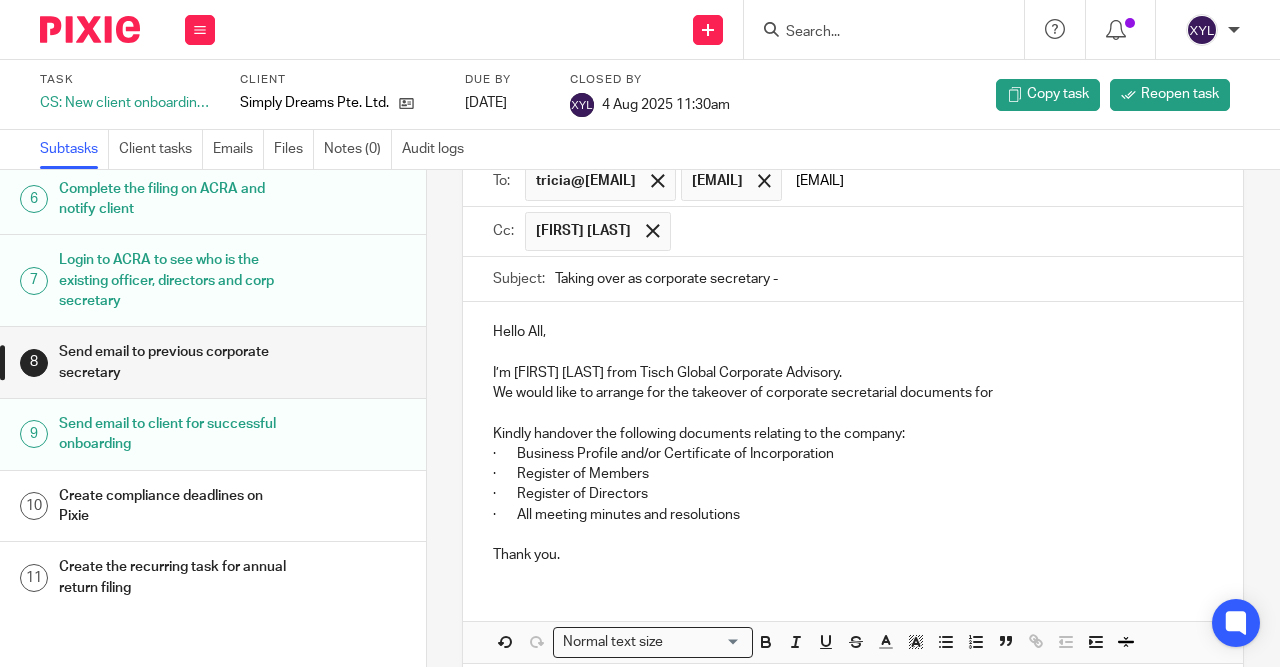 type on "[EMAIL]" 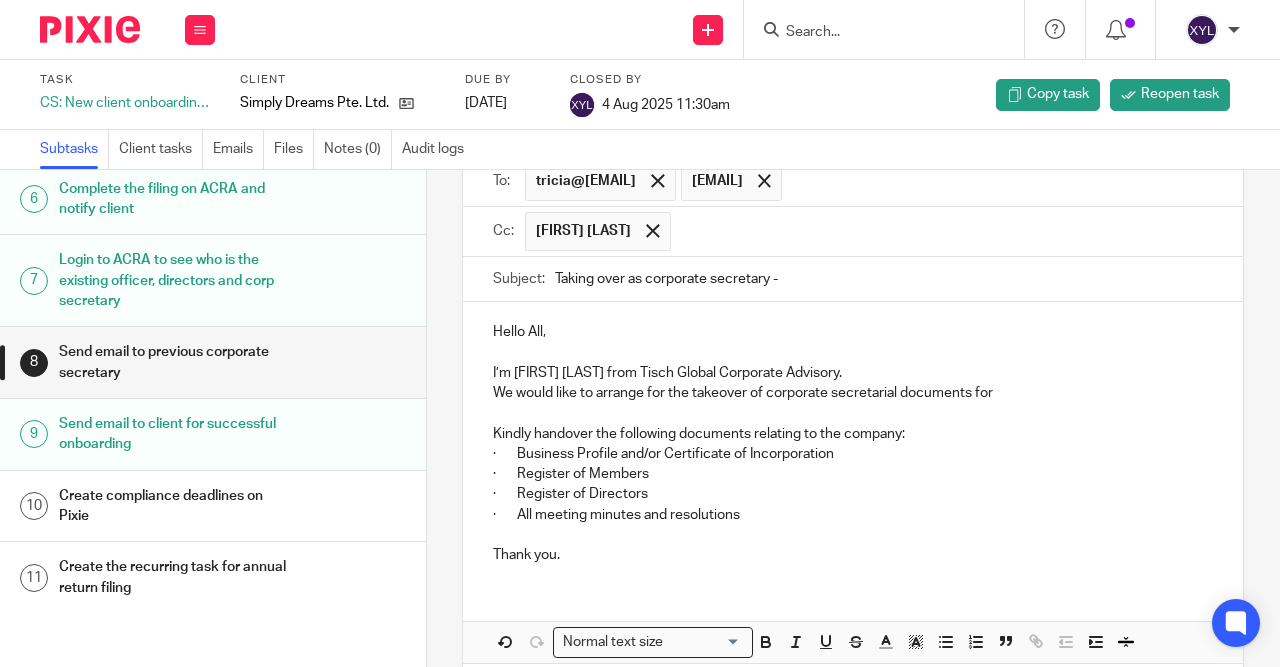 scroll, scrollTop: 166, scrollLeft: 0, axis: vertical 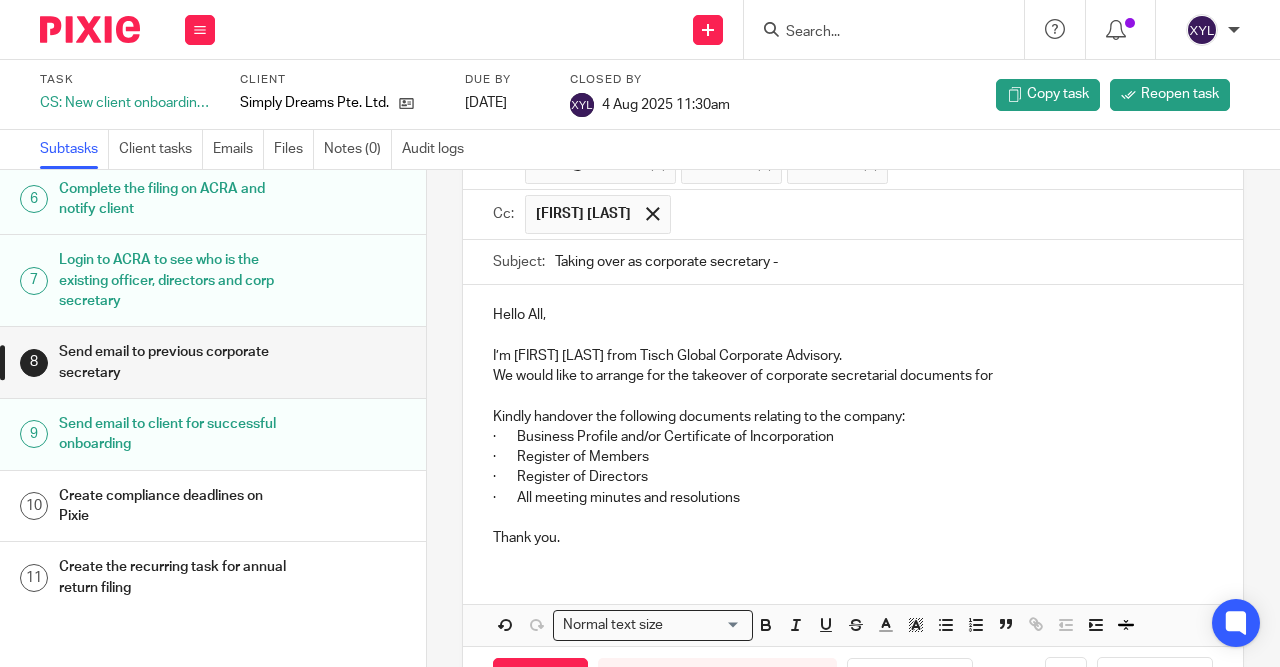 click on "Taking over as corporate secretary -" at bounding box center (884, 262) 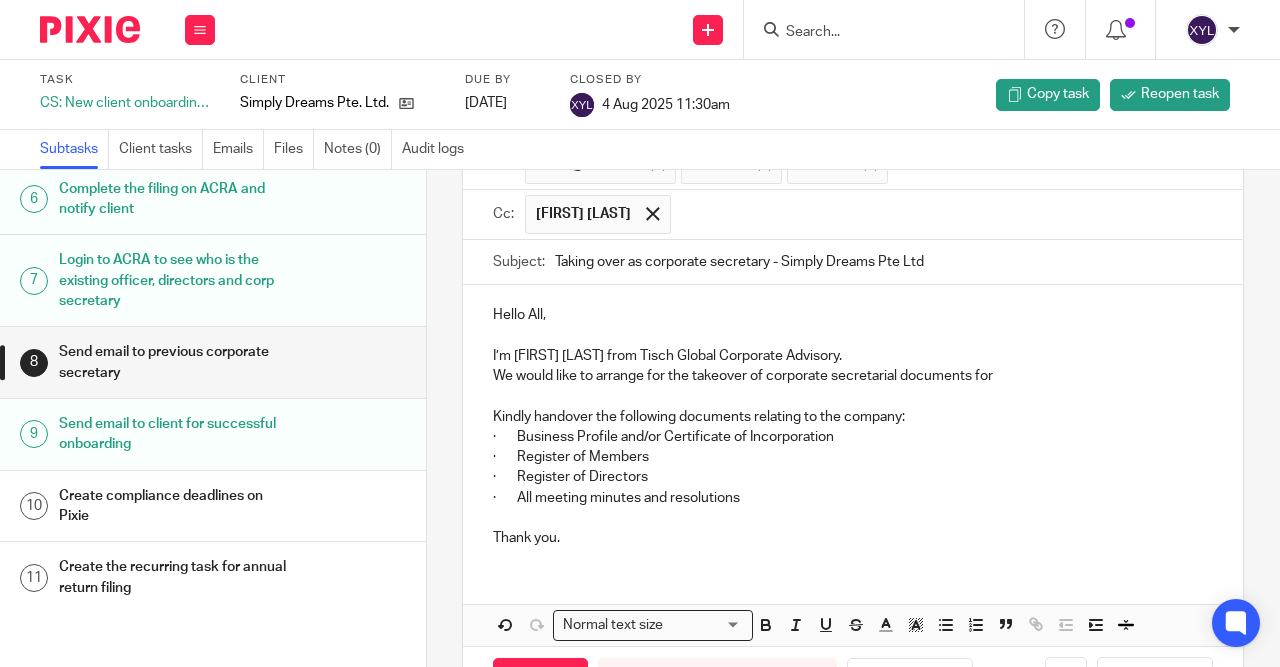 type on "Taking over as corporate secretary - Simply Dreams Pte Ltd" 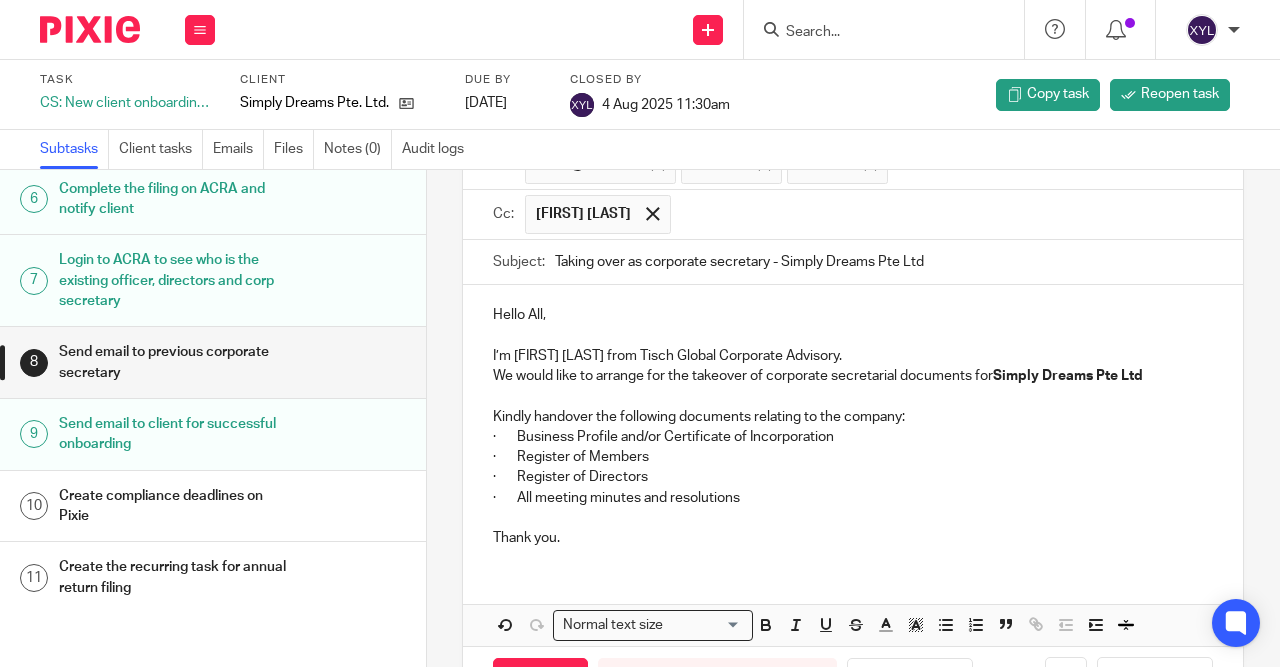 click on "Thank you." at bounding box center (853, 538) 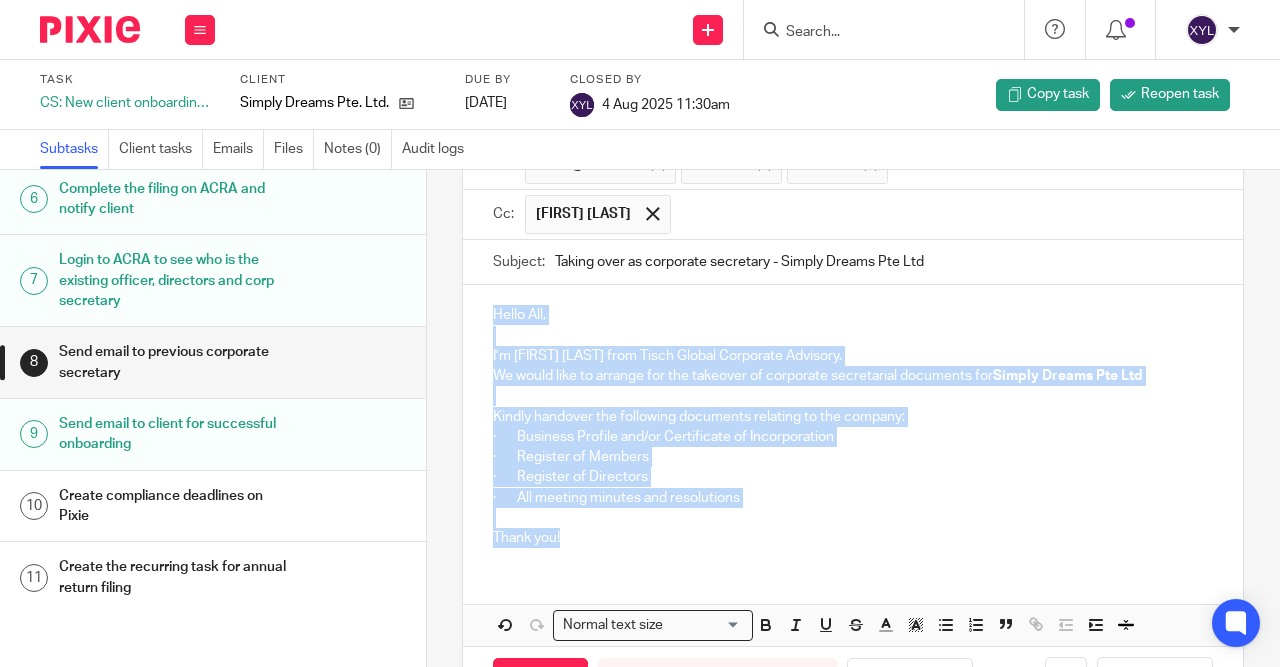 drag, startPoint x: 625, startPoint y: 595, endPoint x: 413, endPoint y: 227, distance: 424.69754 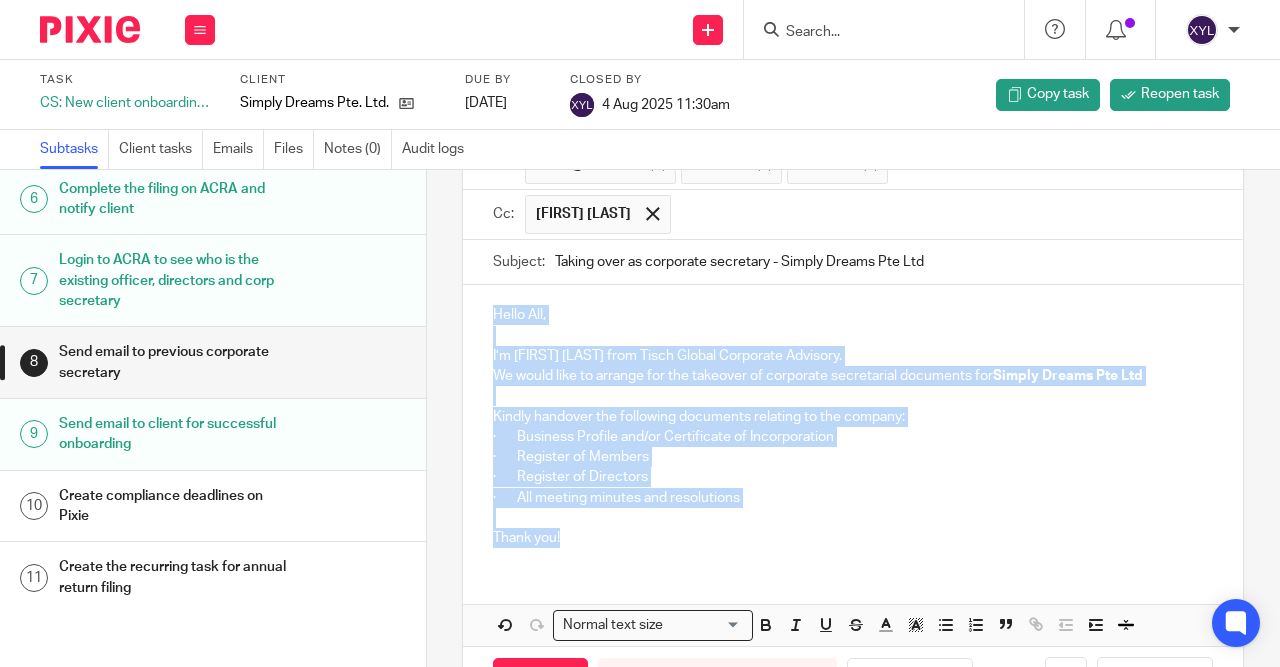 scroll, scrollTop: 270, scrollLeft: 0, axis: vertical 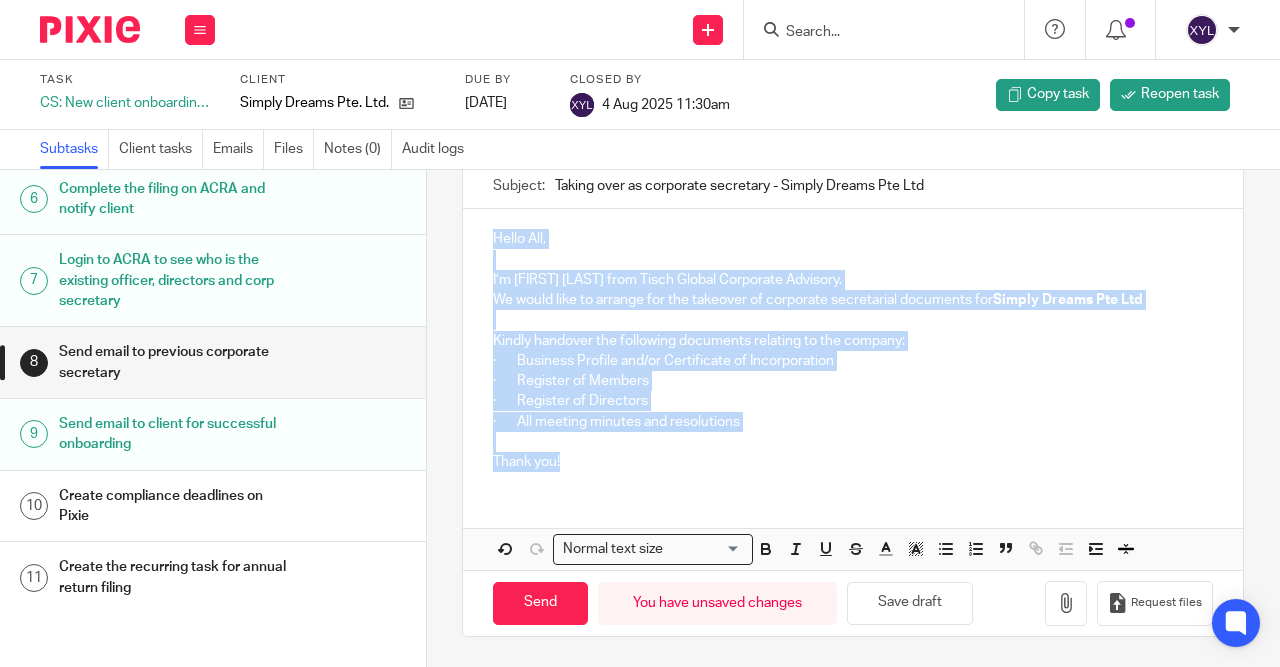 click at bounding box center (705, 549) 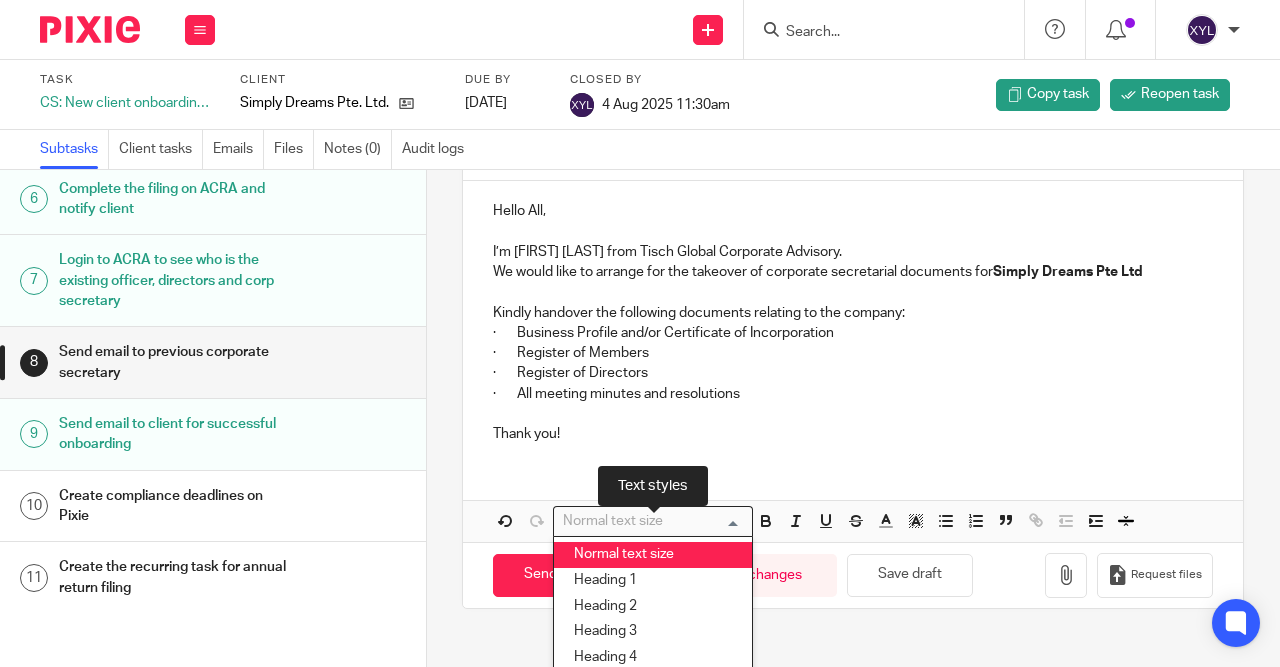 click on "Normal text size" at bounding box center [653, 555] 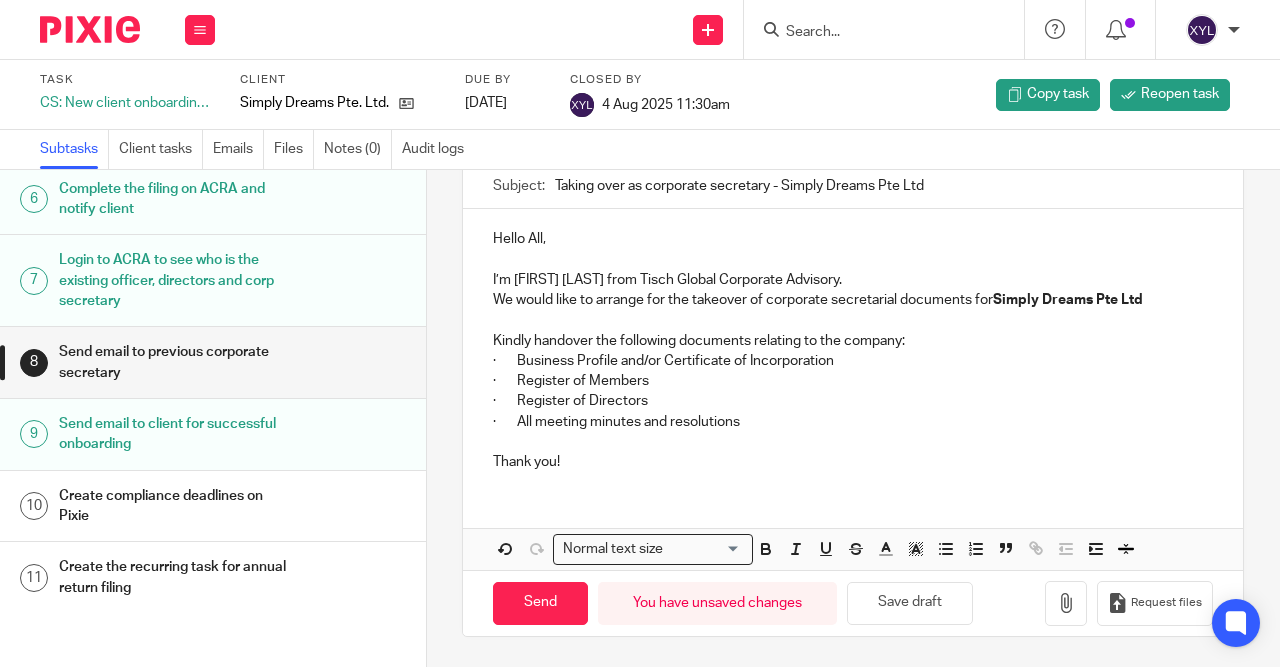 scroll, scrollTop: 0, scrollLeft: 0, axis: both 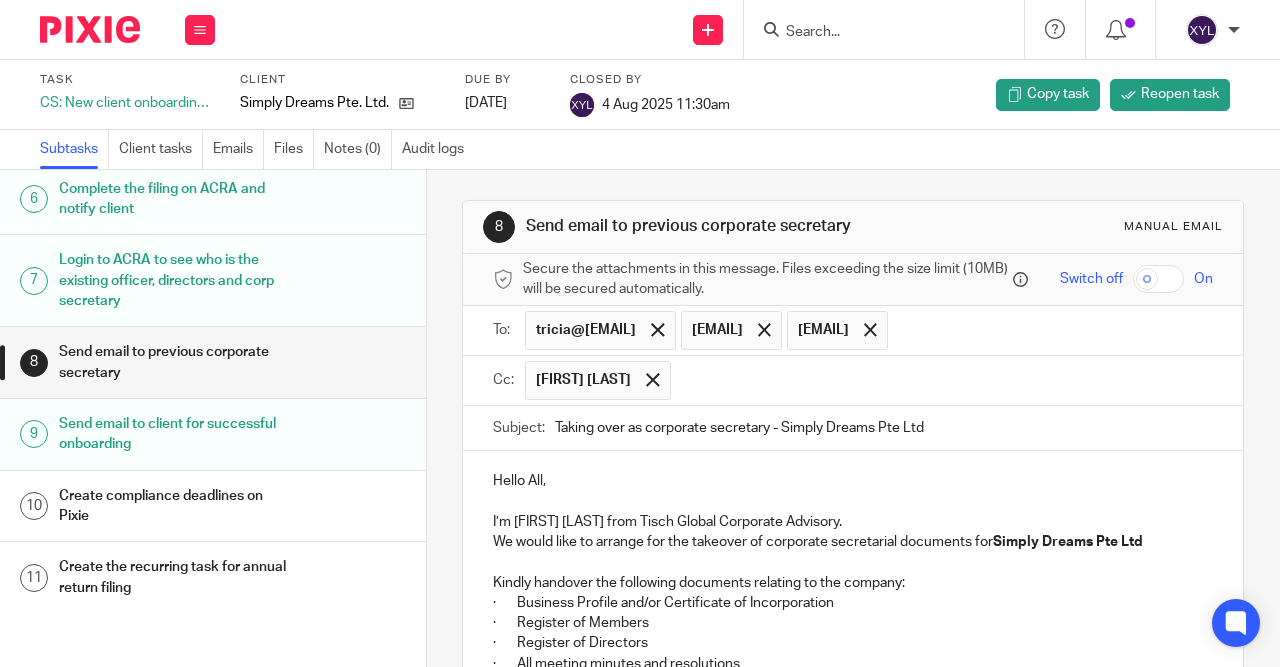 click at bounding box center (943, 380) 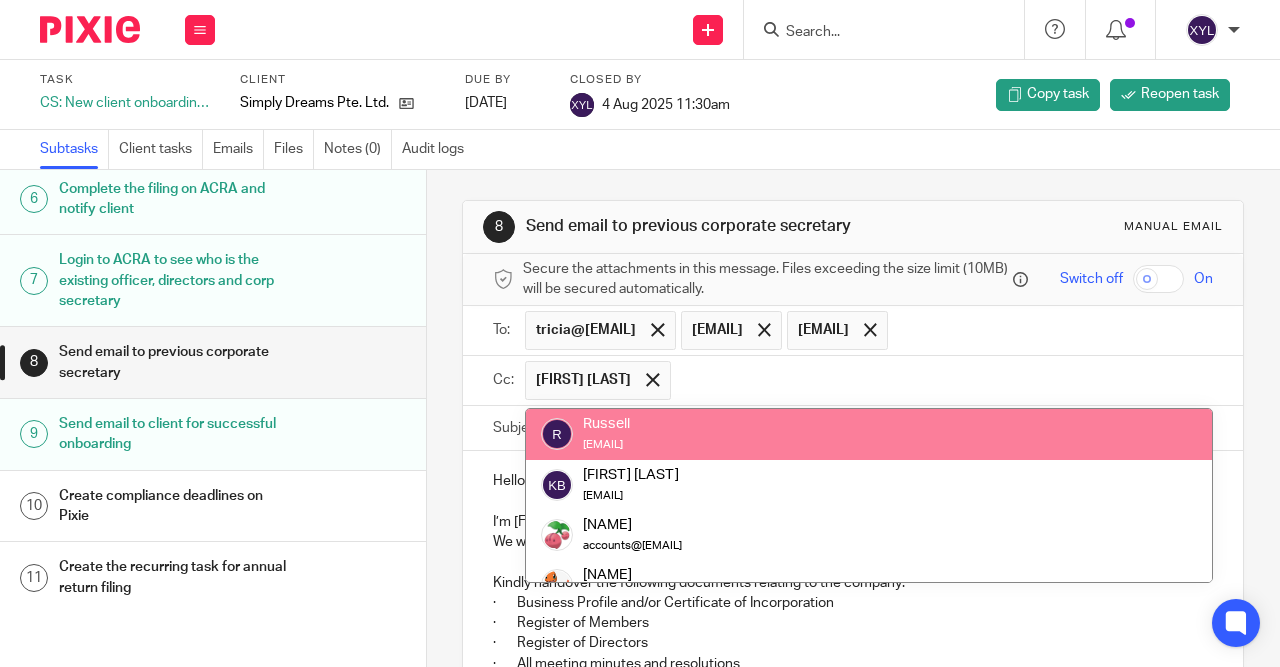 click on "Cc:
[FIRST] [LAST]
[FIRST] [LAST]         Simply Dreams Pte. Ltd.   [EMAIL]   [FIRST]   [EMAIL]   [FIRST] [LAST]   [EMAIL]   [FIRST] [LAST]   [EMAIL]   [FIRST] [LAST]   [EMAIL]   [FIRST] [LAST]   [EMAIL]   [FIRST] [LAST]   [EMAIL]   [FIRST] [LAST]   [EMAIL]   Tisch Global   [EMAIL]   [FIRST] [LAST]   [EMAIL]   [FIRST] [LAST]   [EMAIL]" at bounding box center (853, 380) 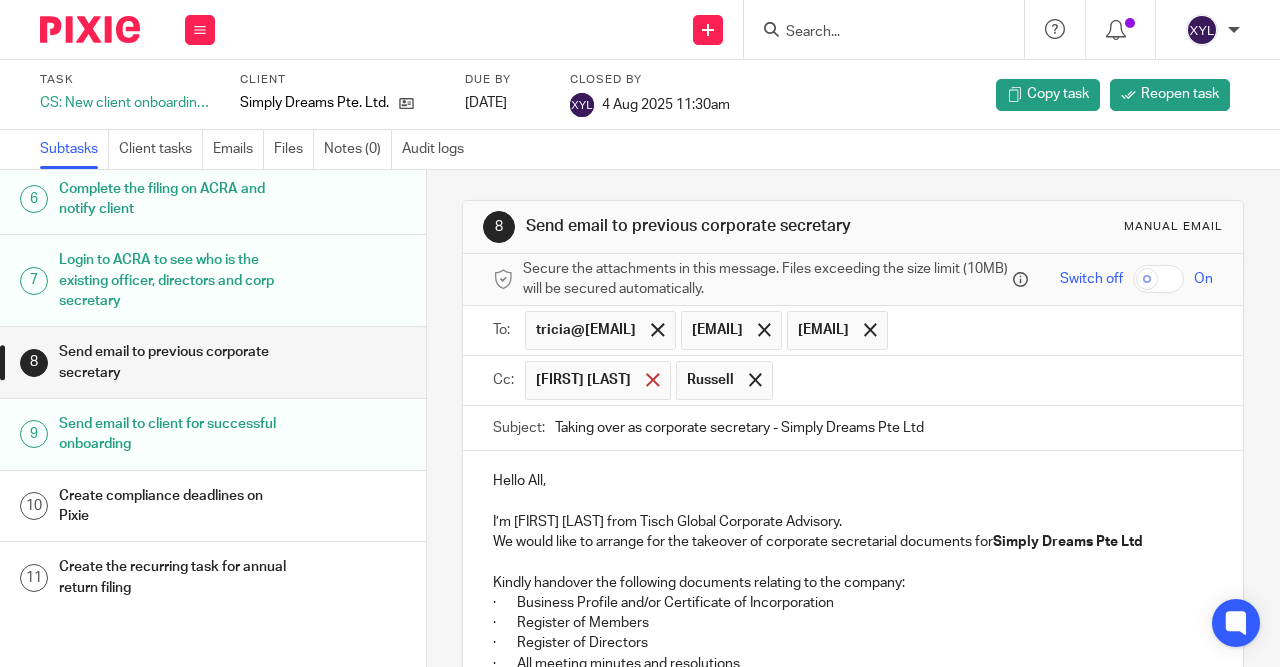 click at bounding box center [652, 379] 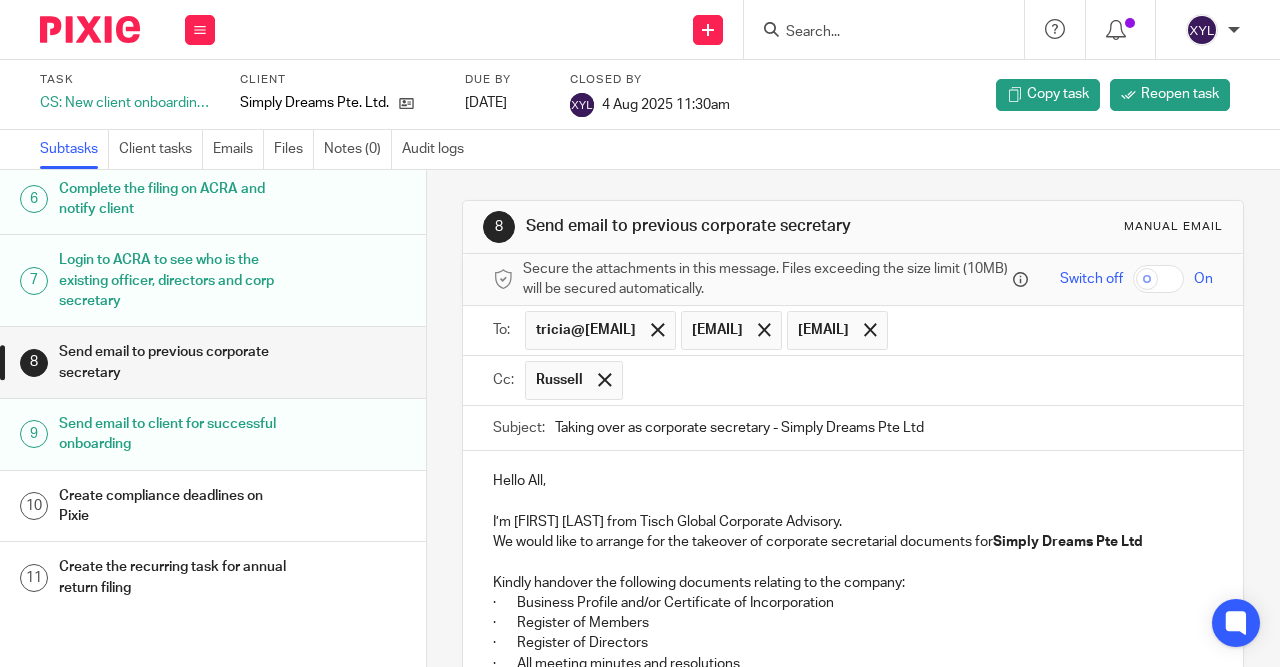 click at bounding box center (919, 380) 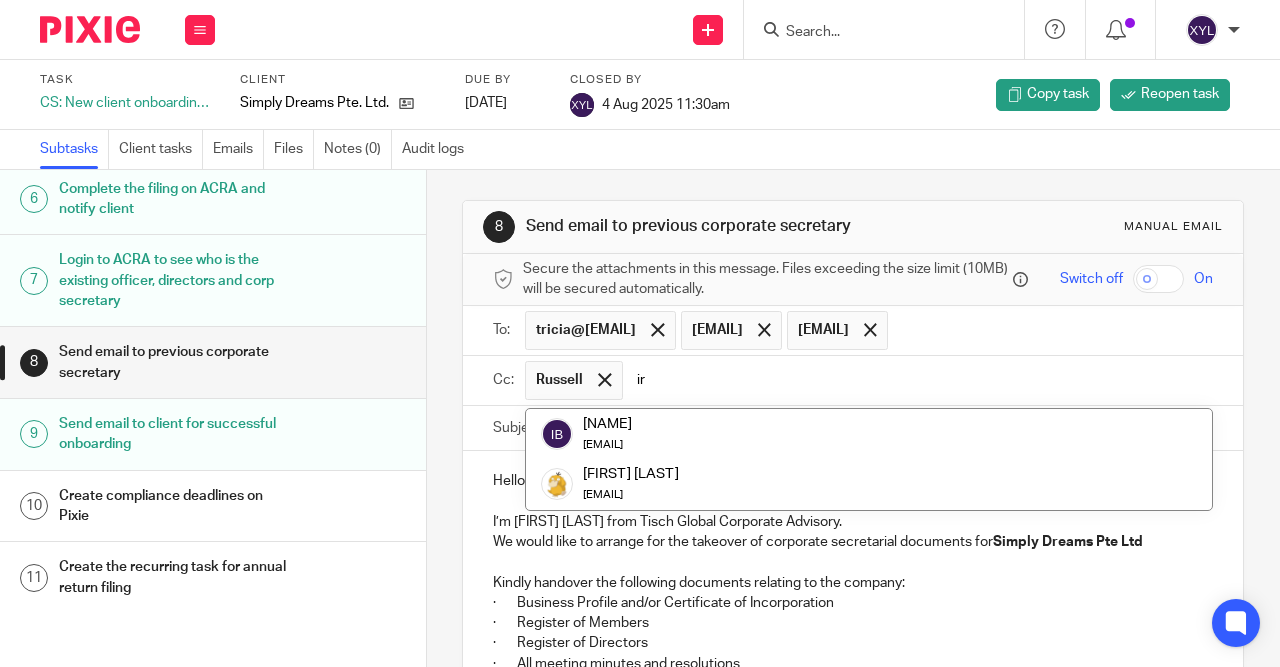 scroll, scrollTop: 0, scrollLeft: 0, axis: both 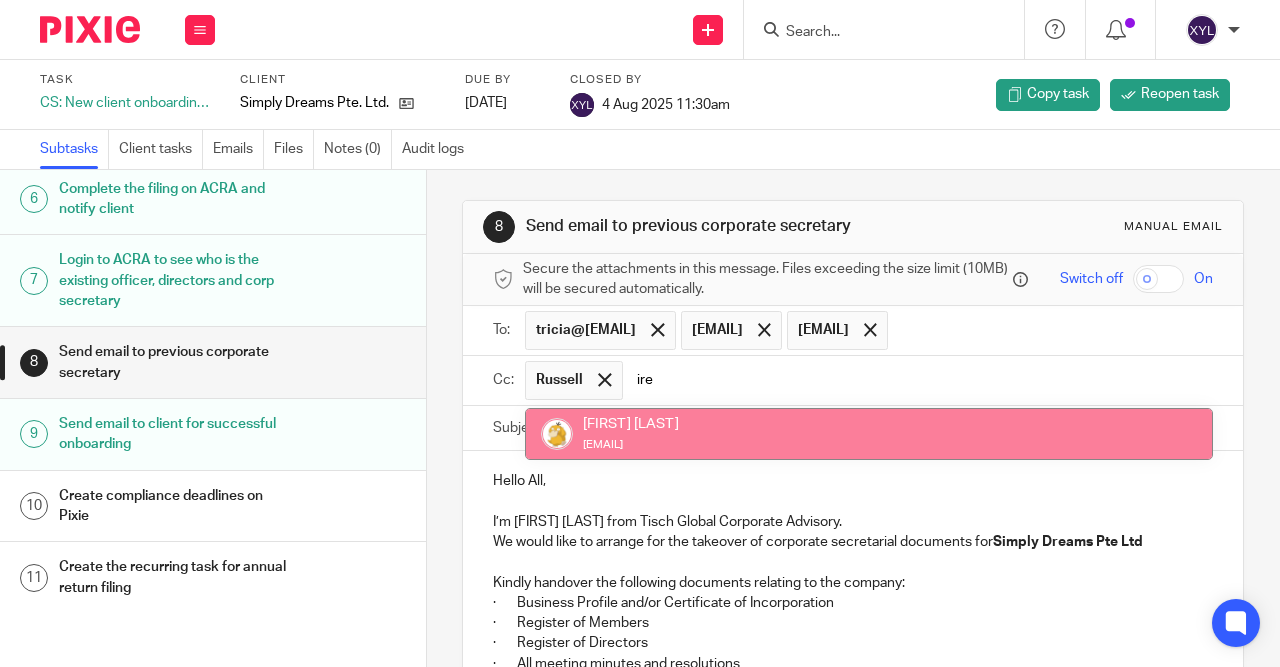 type on "ire" 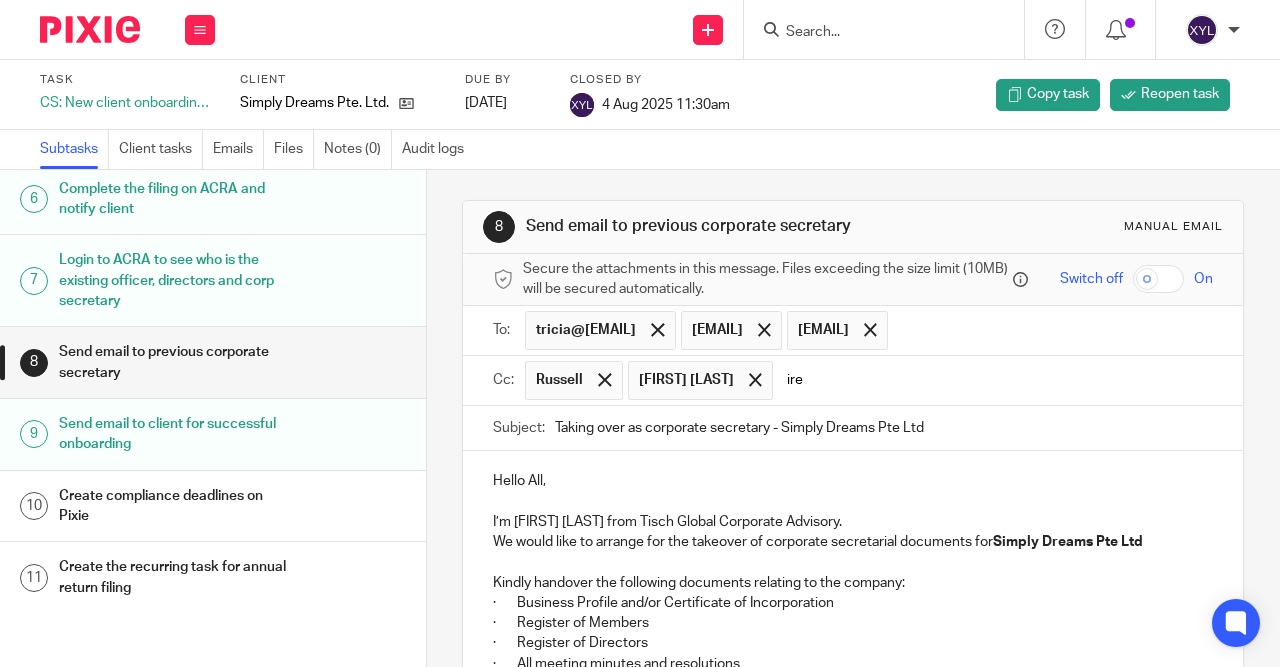 type 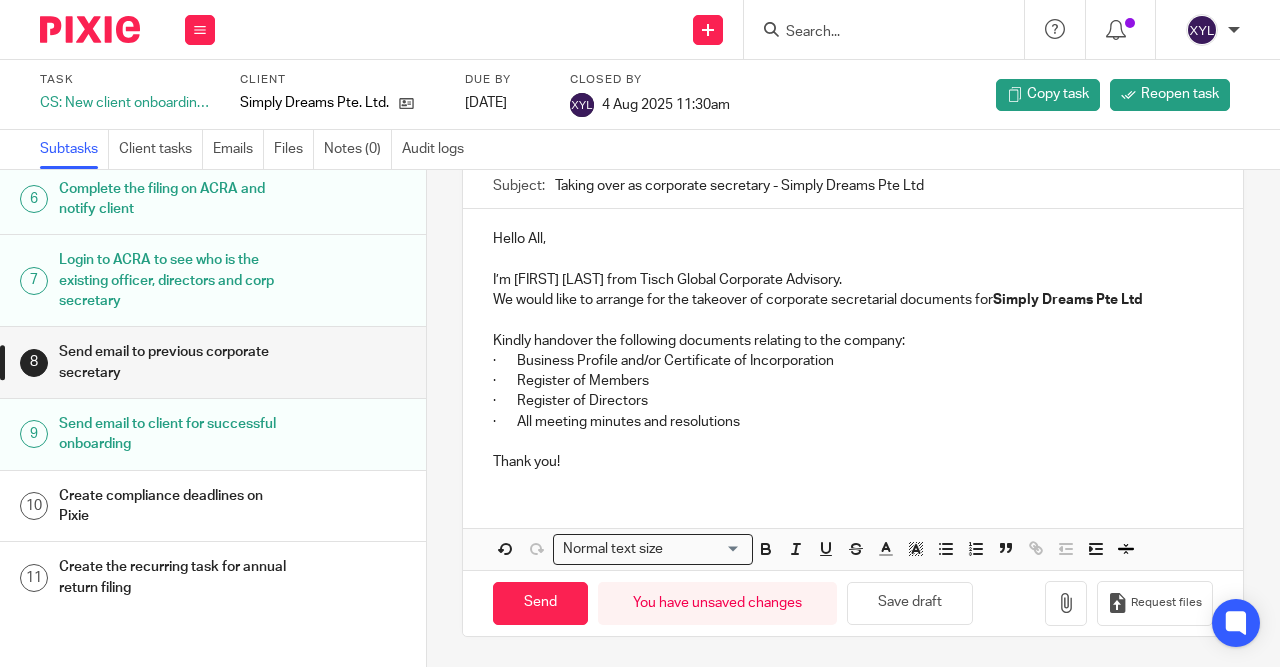 scroll, scrollTop: 0, scrollLeft: 0, axis: both 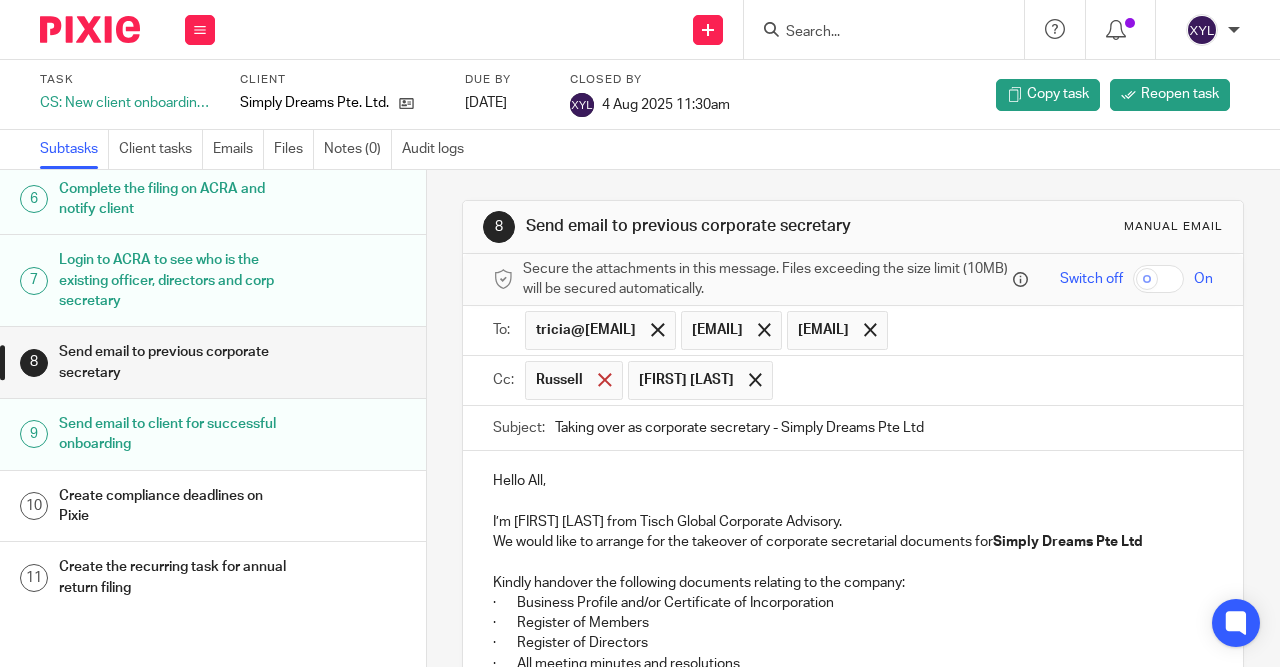 click at bounding box center (604, 379) 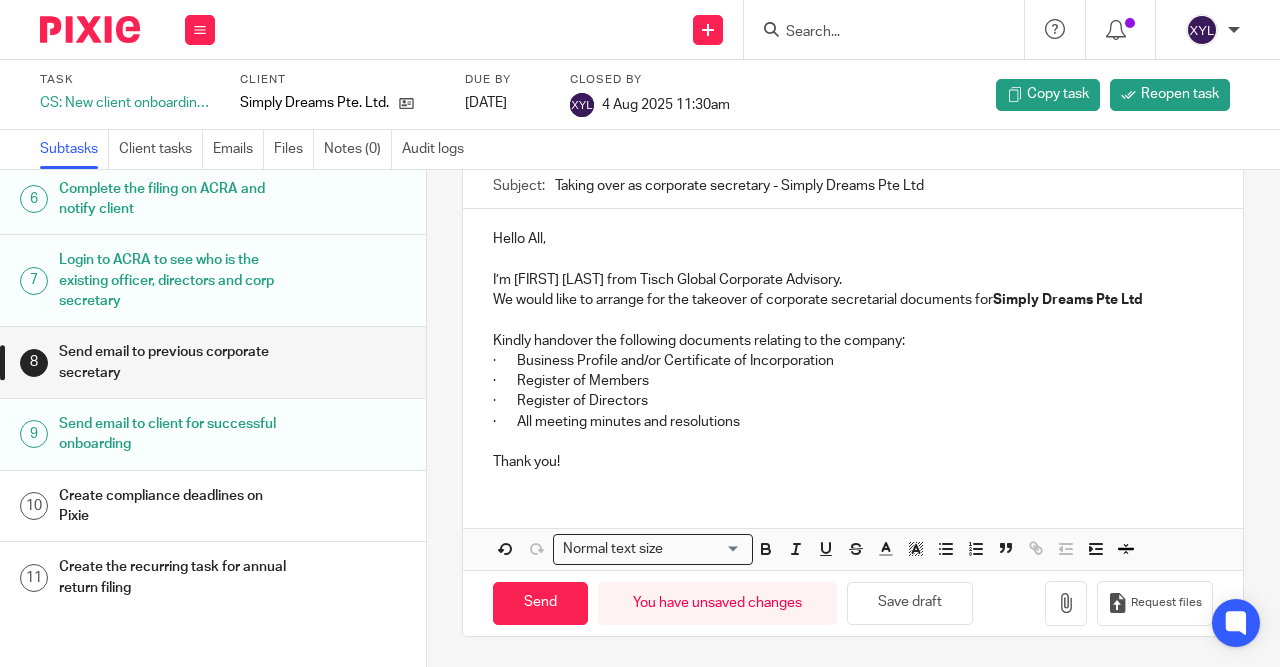 scroll, scrollTop: 270, scrollLeft: 0, axis: vertical 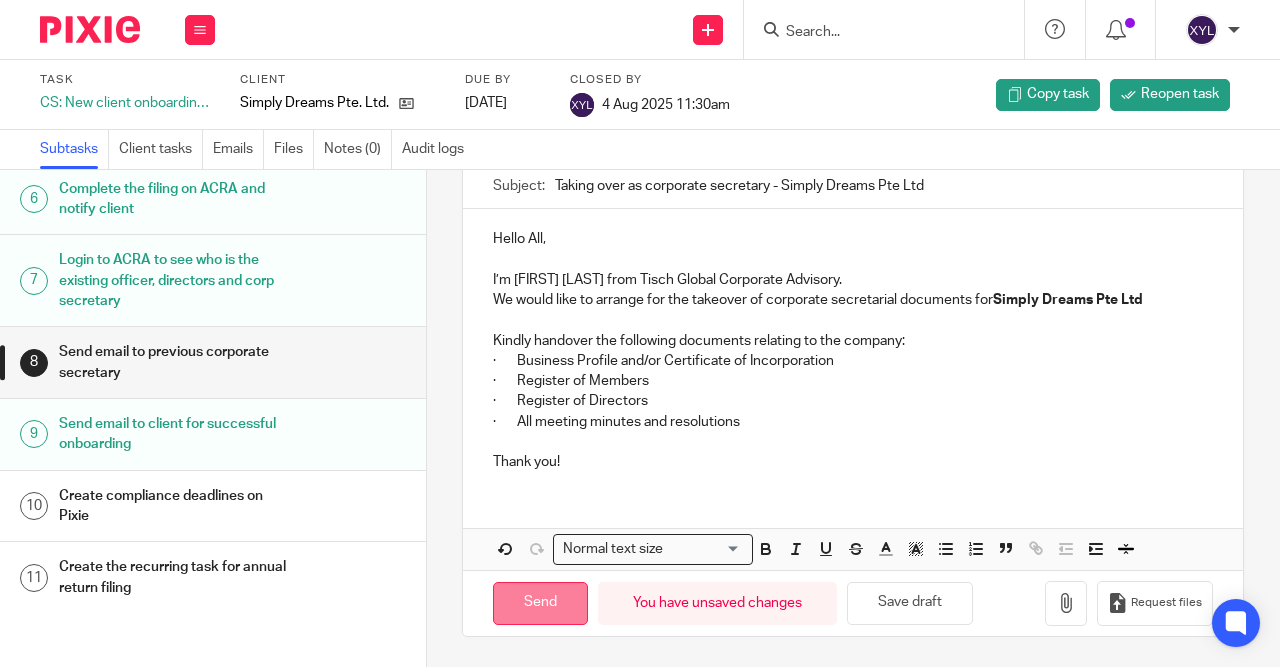 click on "Send" at bounding box center (540, 603) 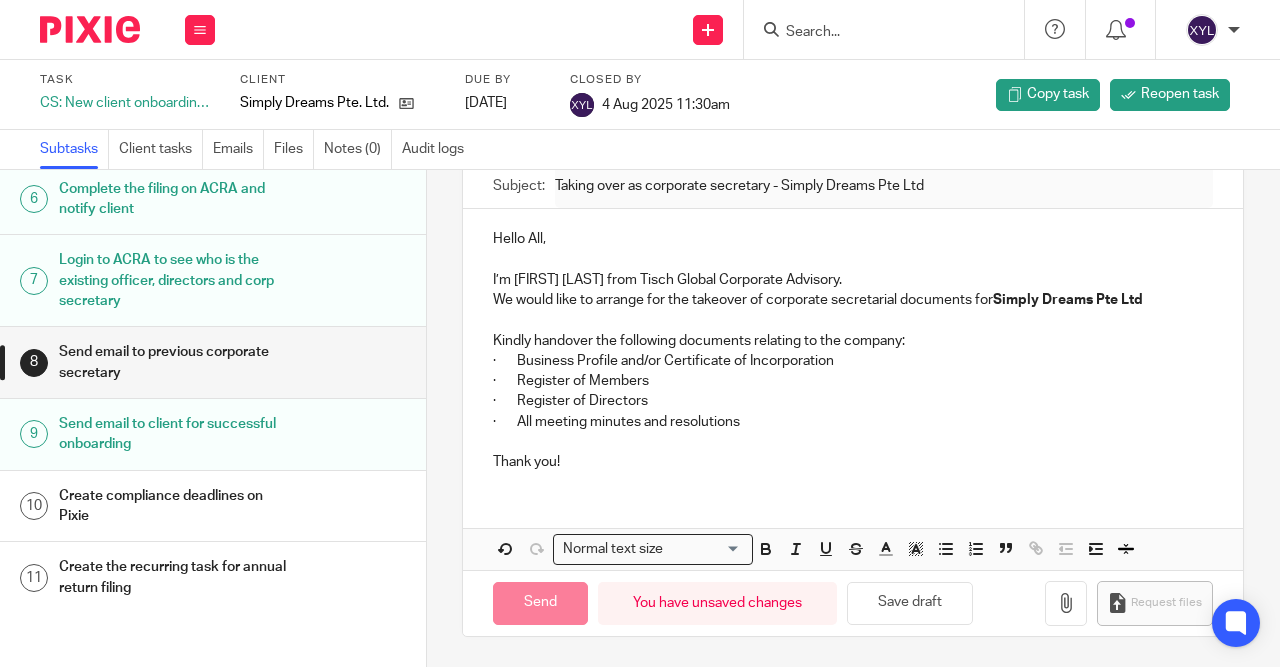 type on "Sent" 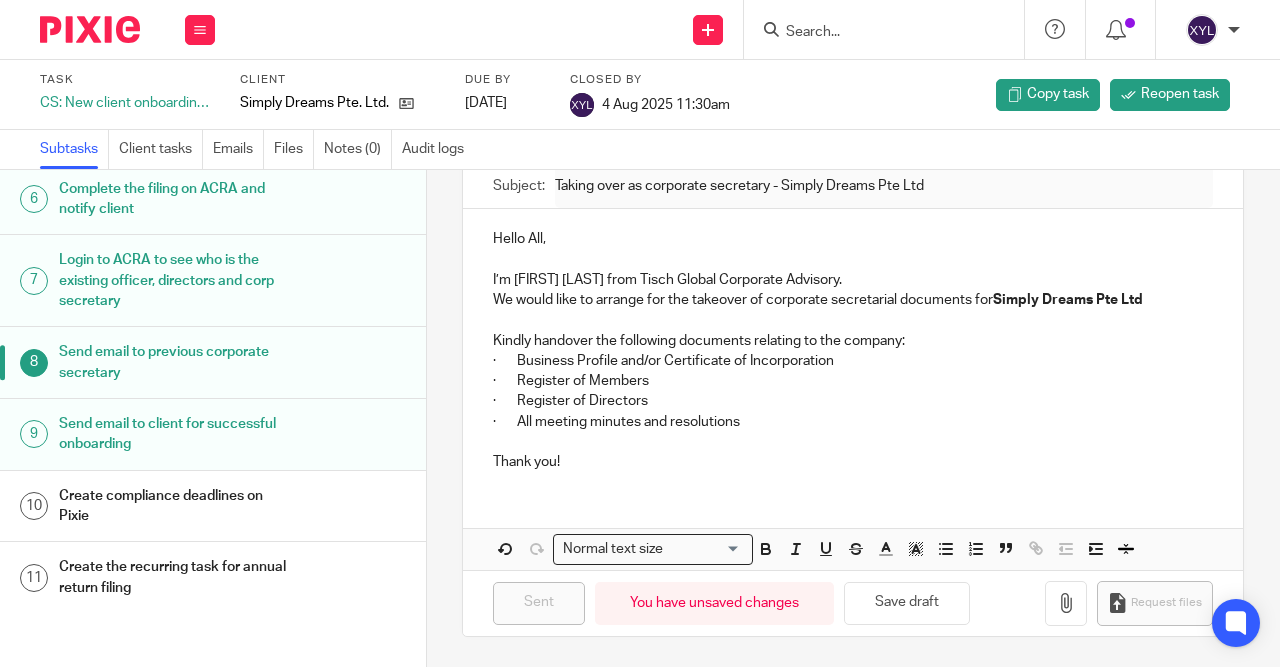 click at bounding box center (874, 33) 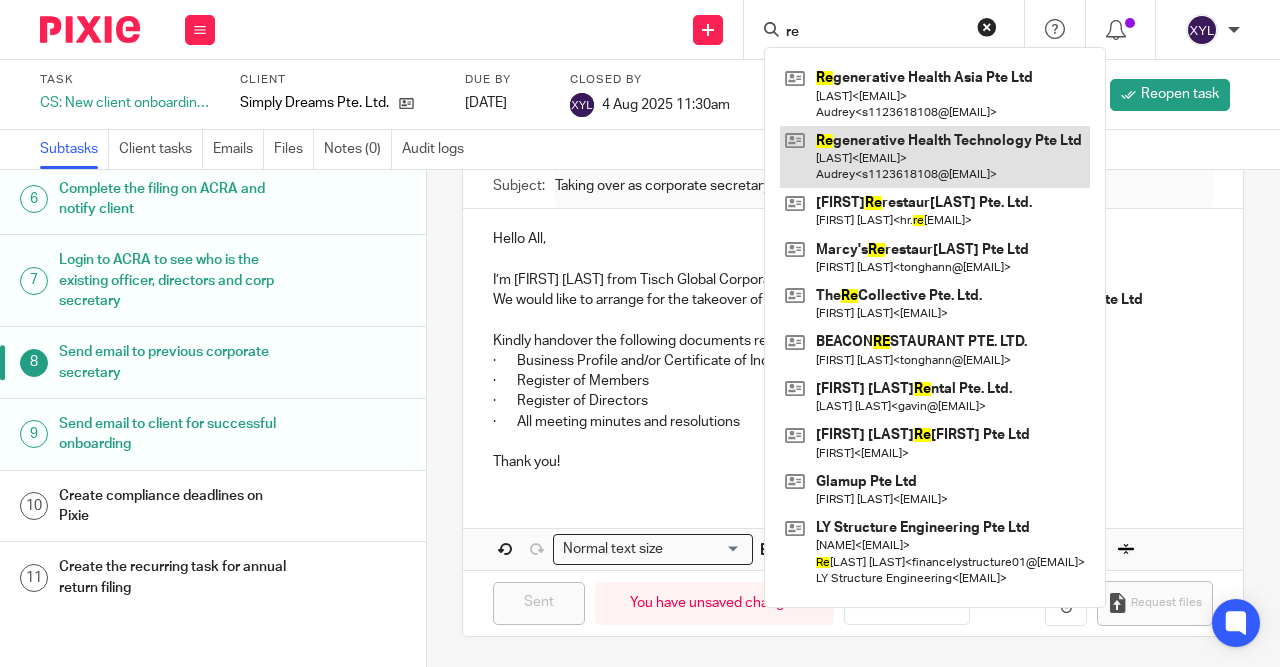type on "re" 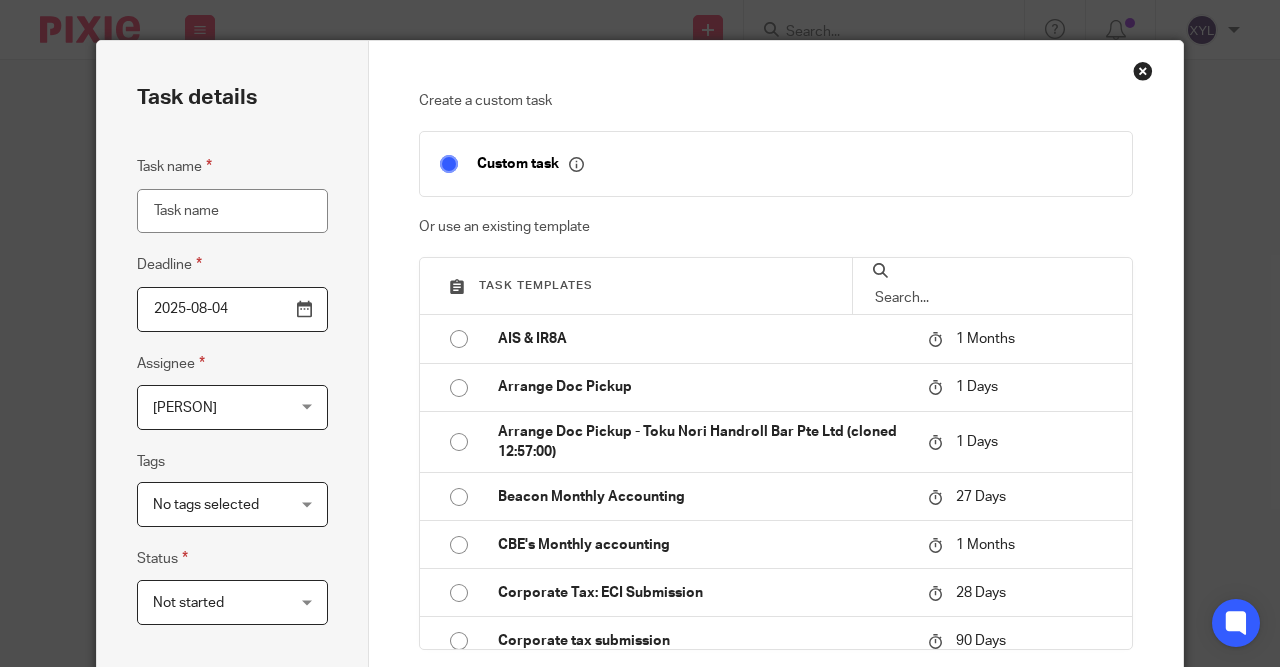 scroll, scrollTop: 0, scrollLeft: 0, axis: both 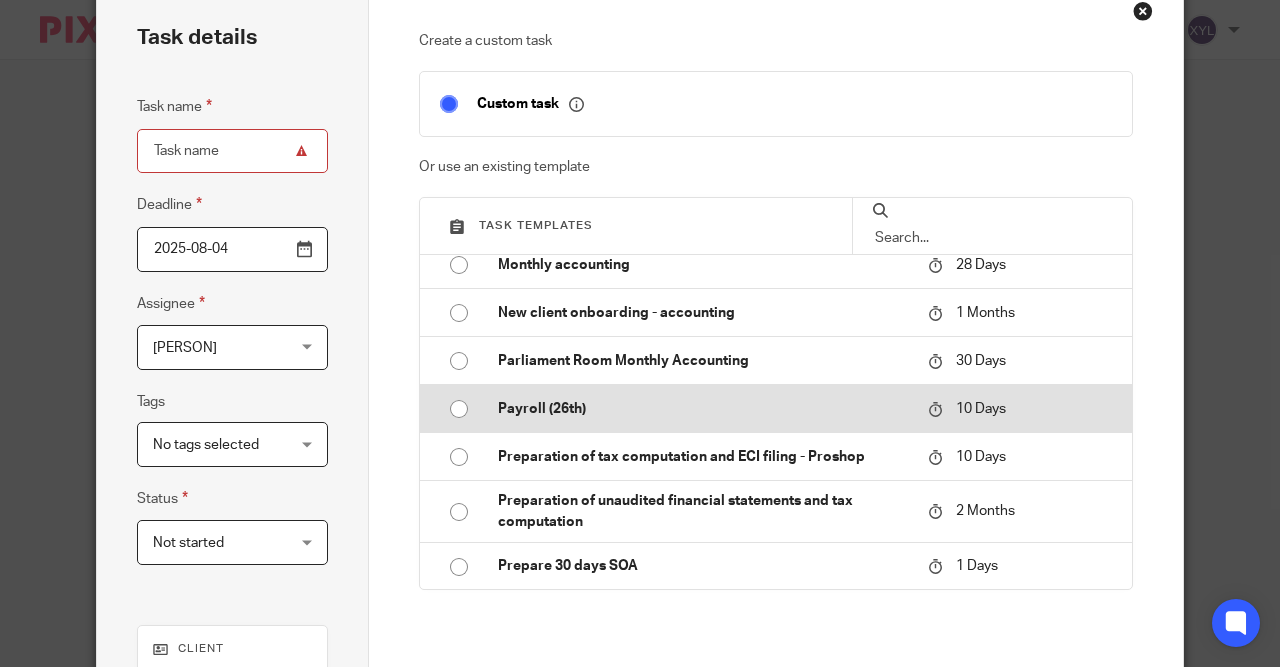 click on "Payroll (26th)" at bounding box center (698, 409) 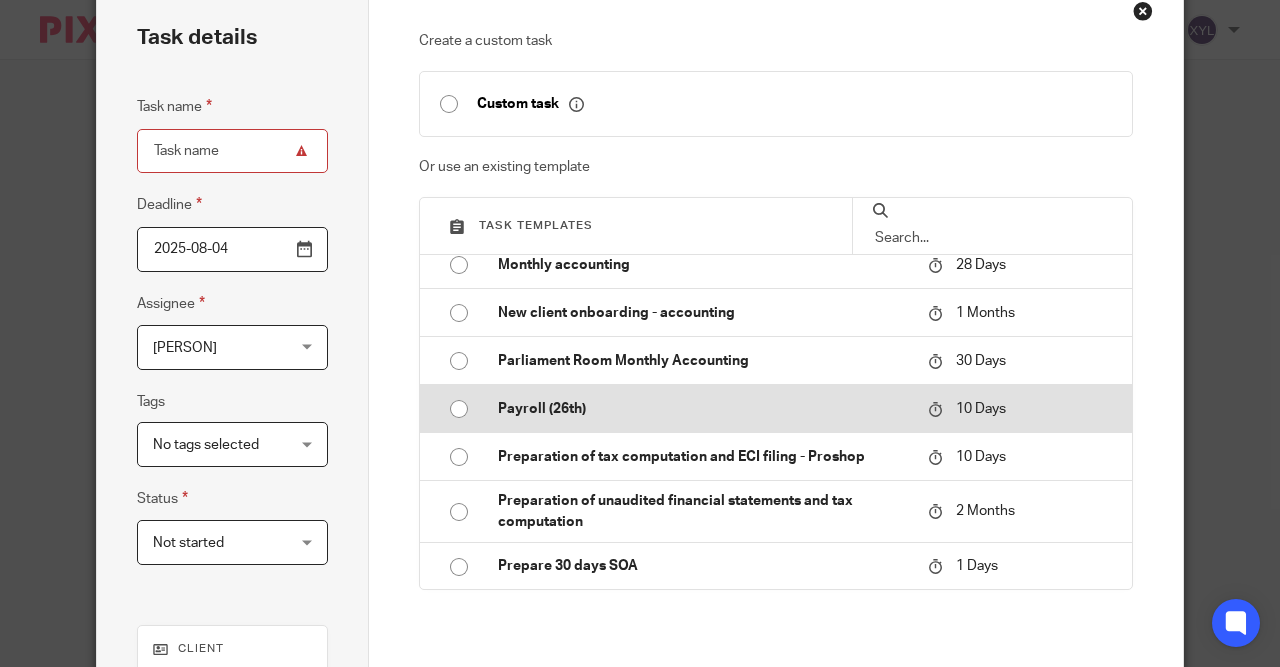 type on "2025-08-14" 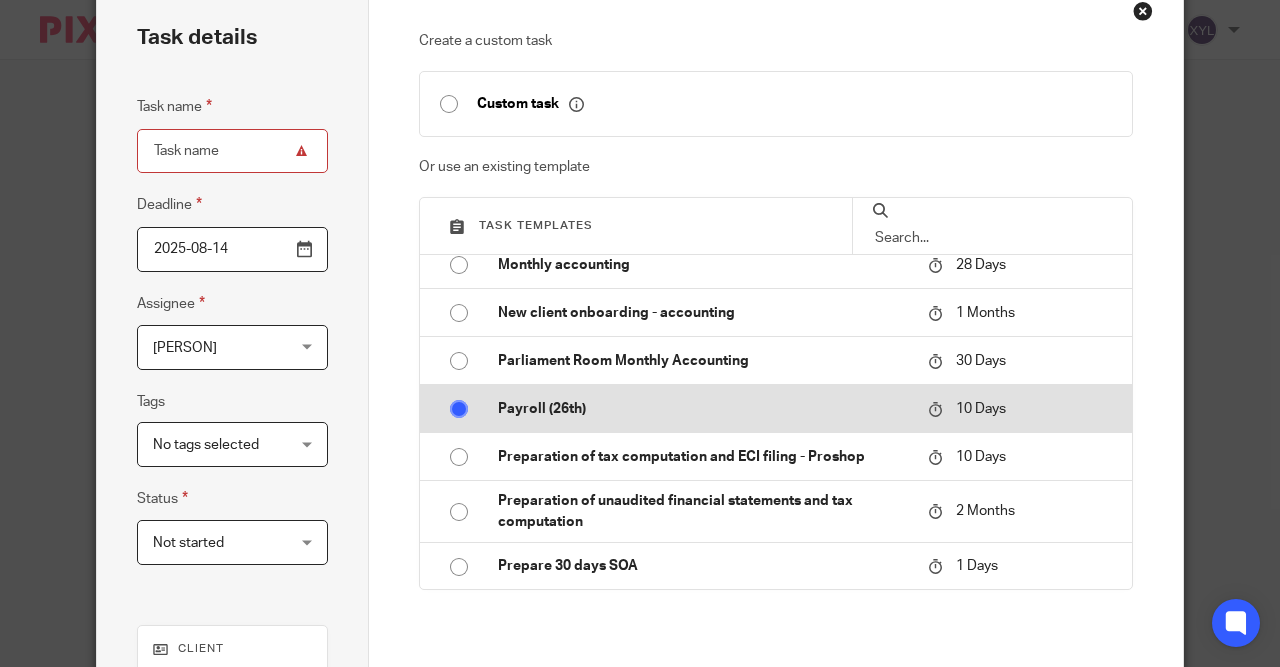 type on "Payroll (26th)" 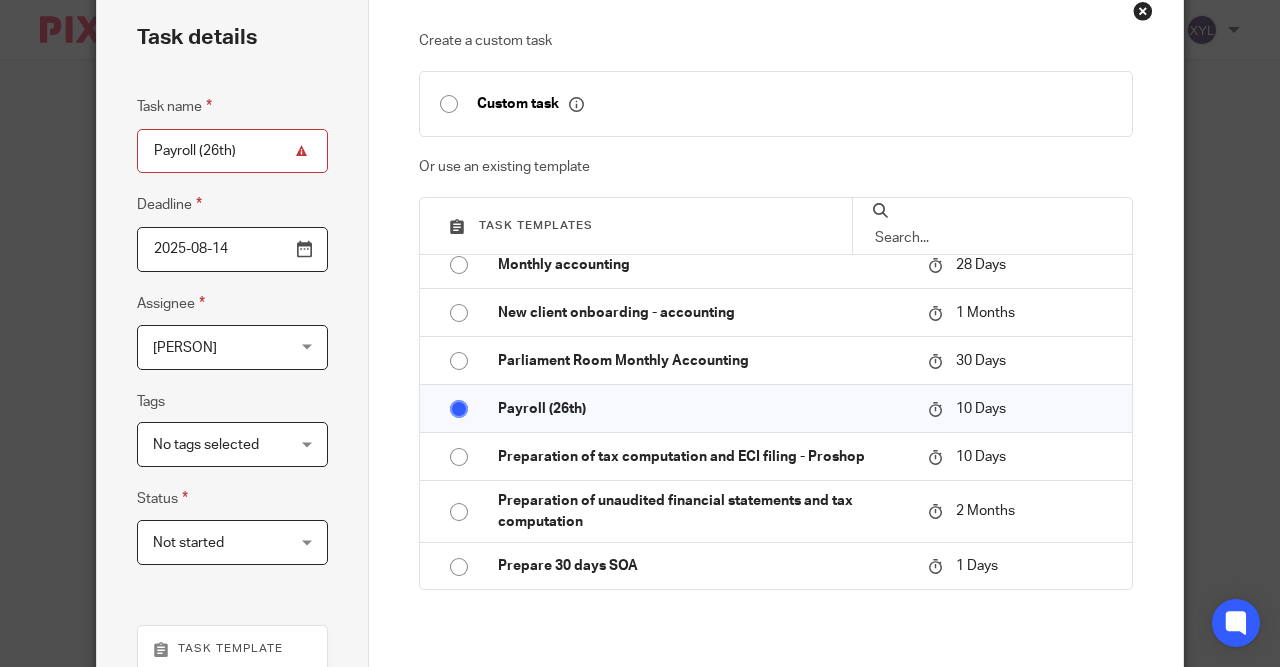 scroll, scrollTop: 418, scrollLeft: 0, axis: vertical 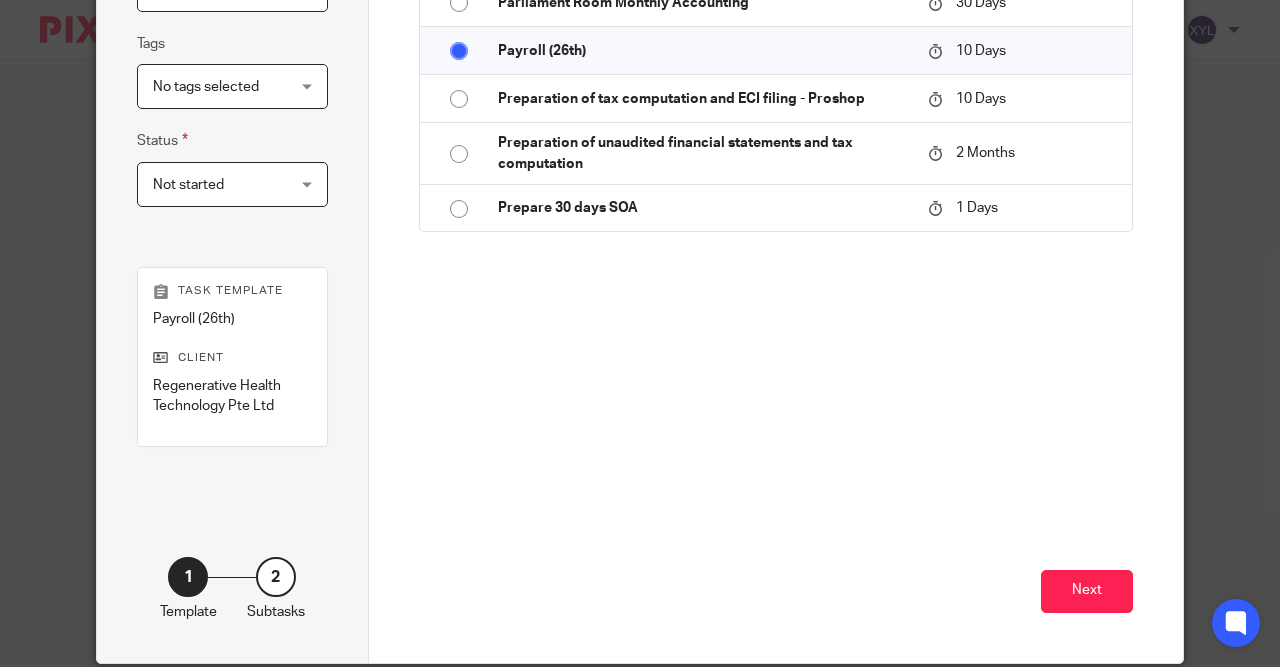 click on "Next" at bounding box center [776, 537] 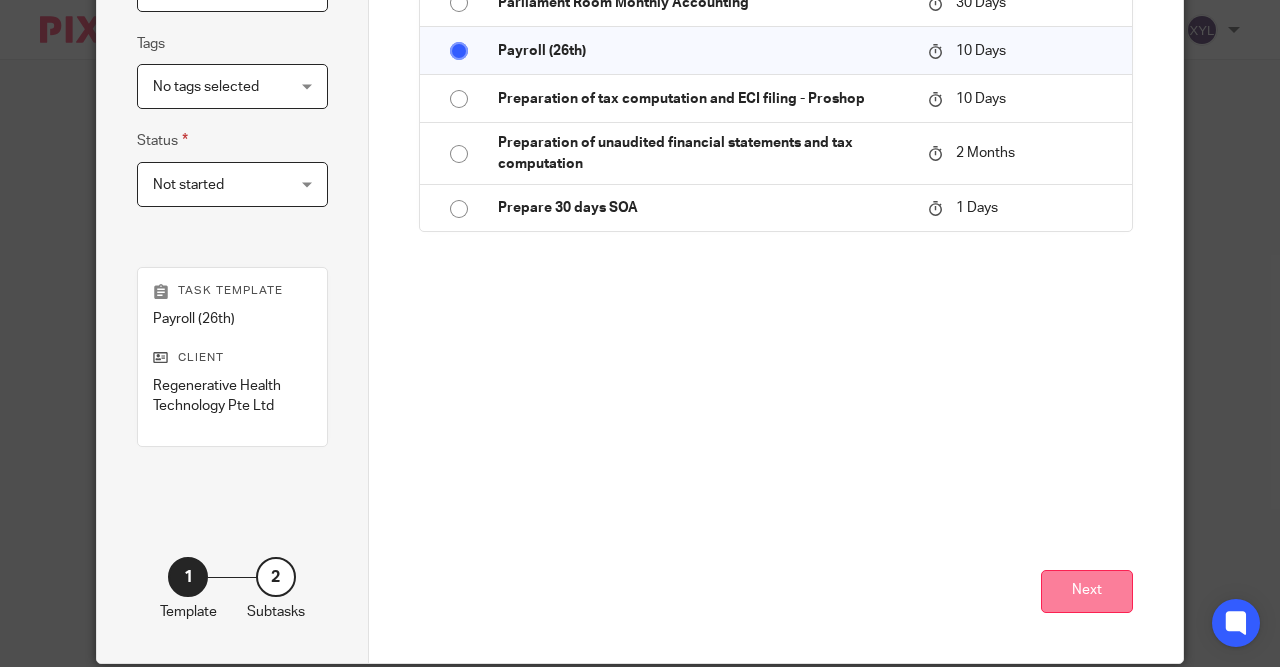 click on "Next" at bounding box center [1087, 591] 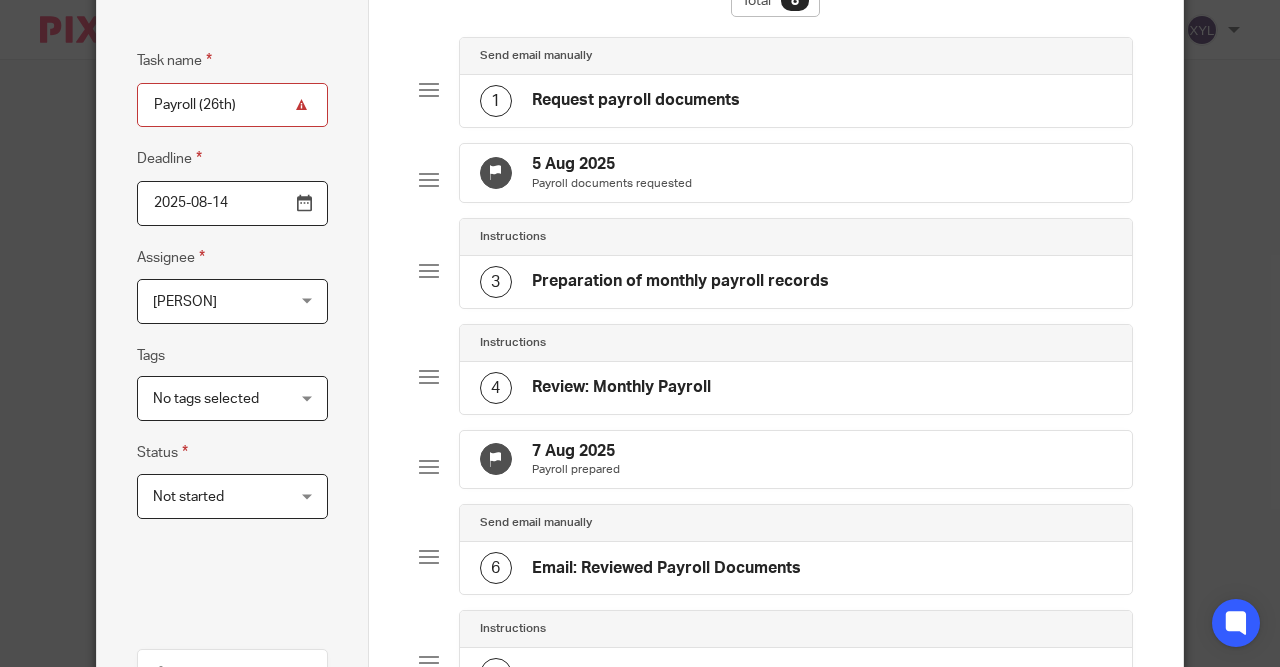 scroll, scrollTop: 0, scrollLeft: 0, axis: both 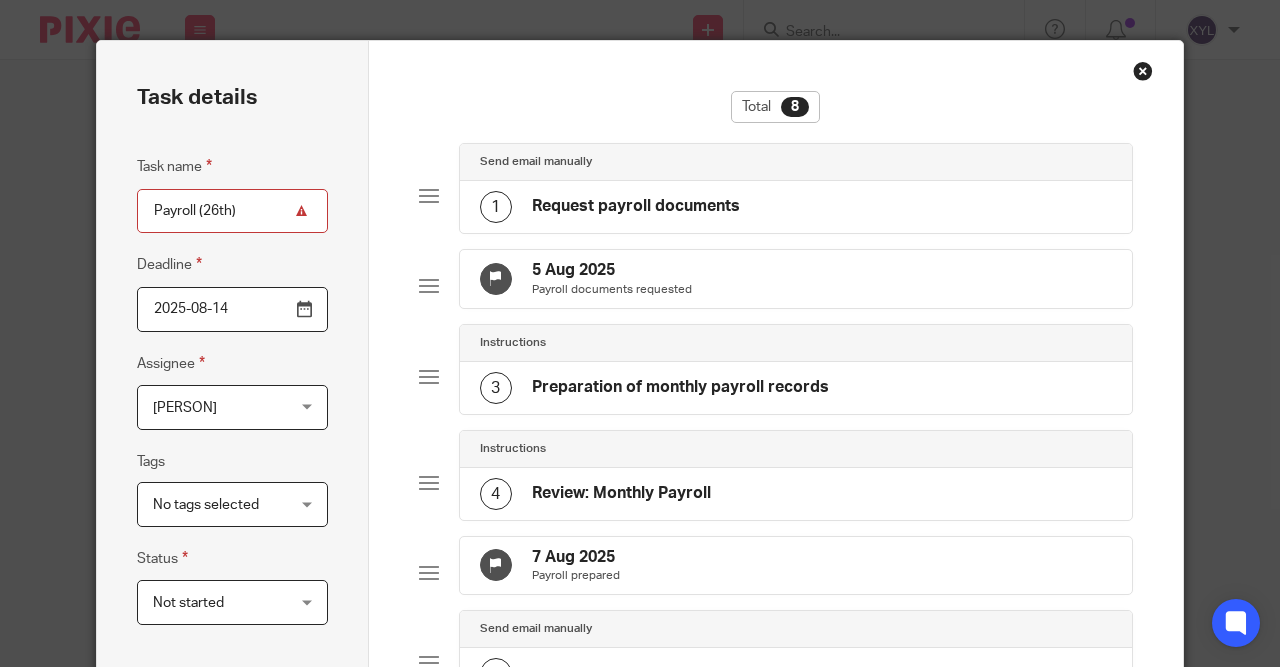click on "Request payroll documents" at bounding box center [636, 206] 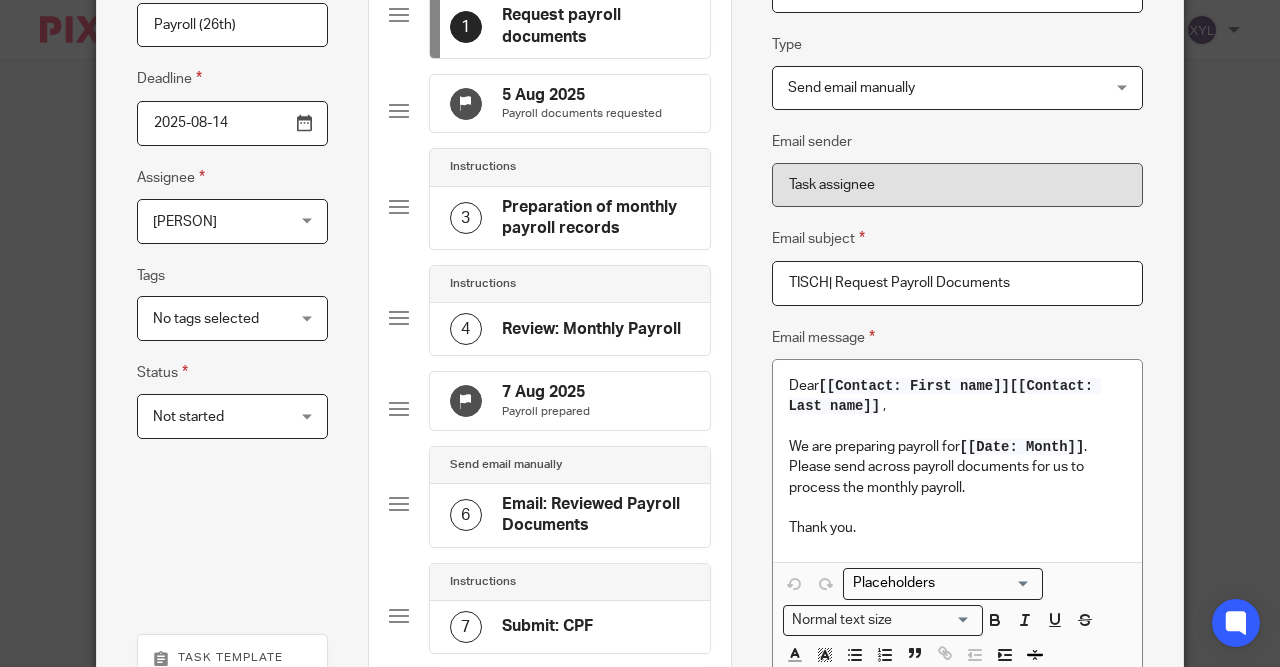 scroll, scrollTop: 184, scrollLeft: 0, axis: vertical 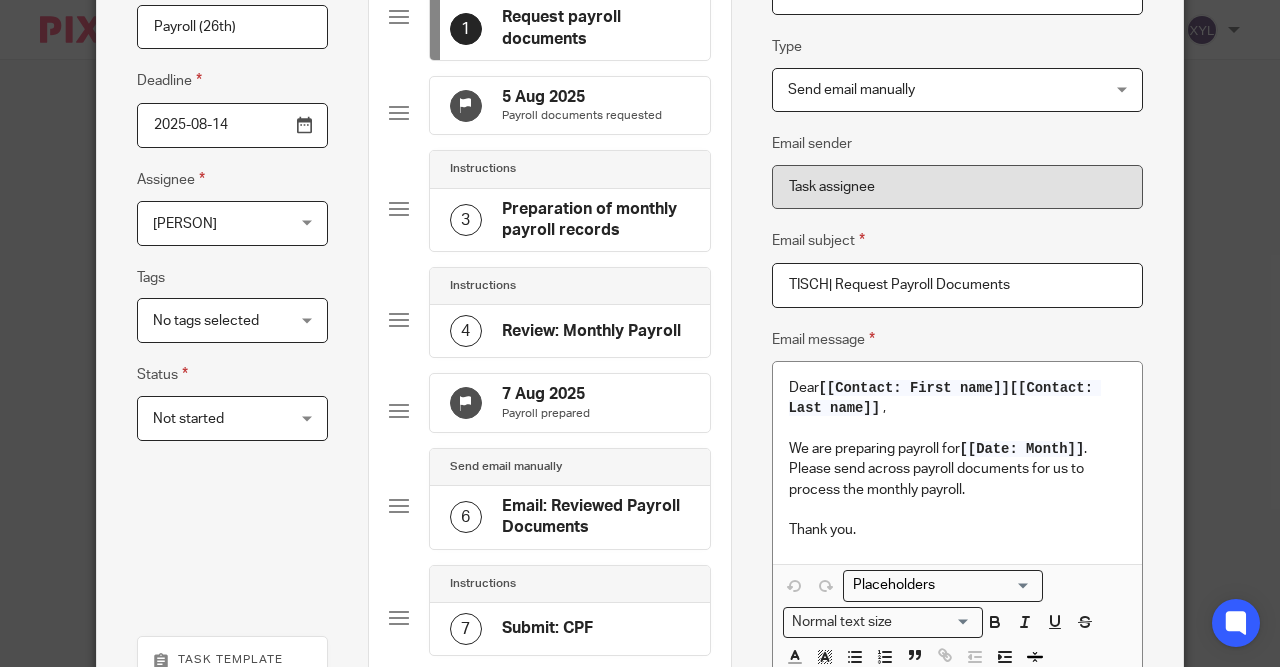 click on "Preparation of monthly payroll records" at bounding box center (596, 220) 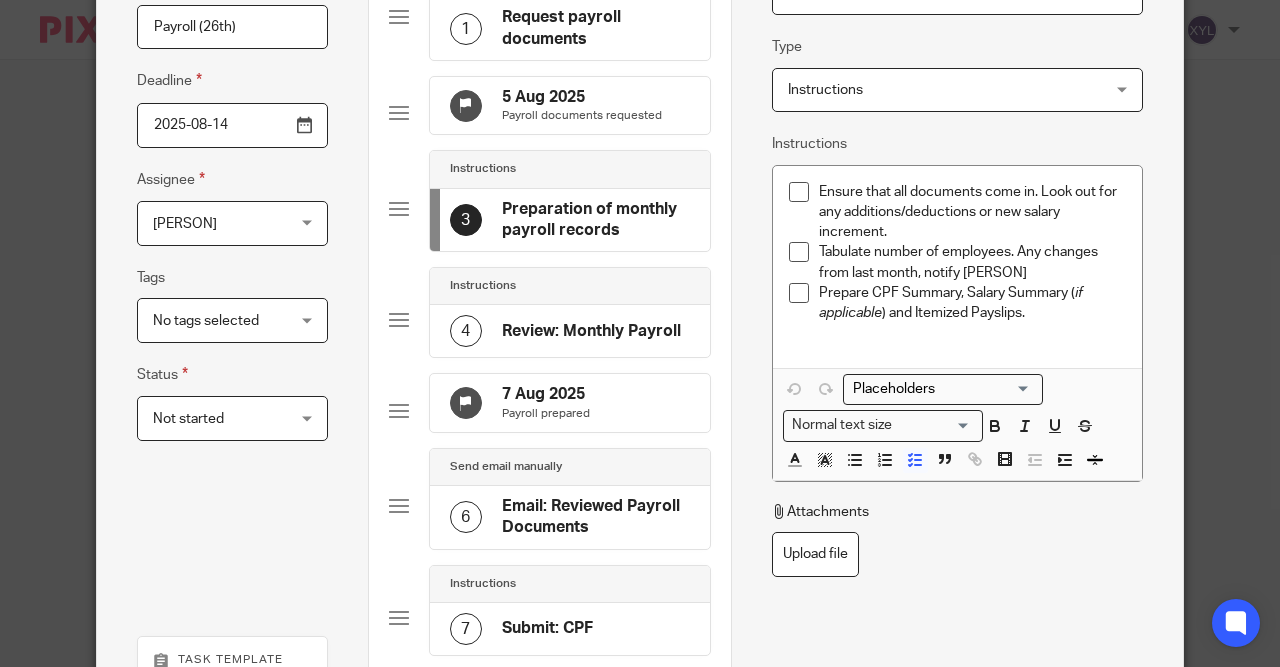 scroll, scrollTop: 53, scrollLeft: 0, axis: vertical 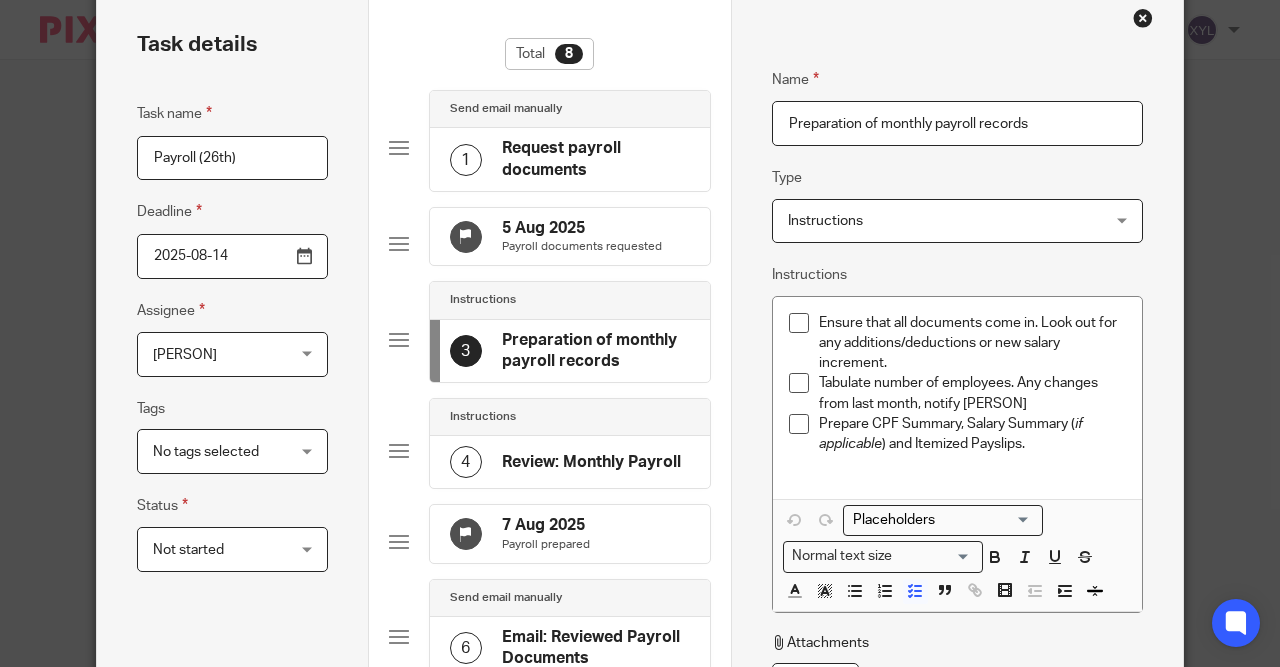 click on "Request payroll documents" at bounding box center [596, 159] 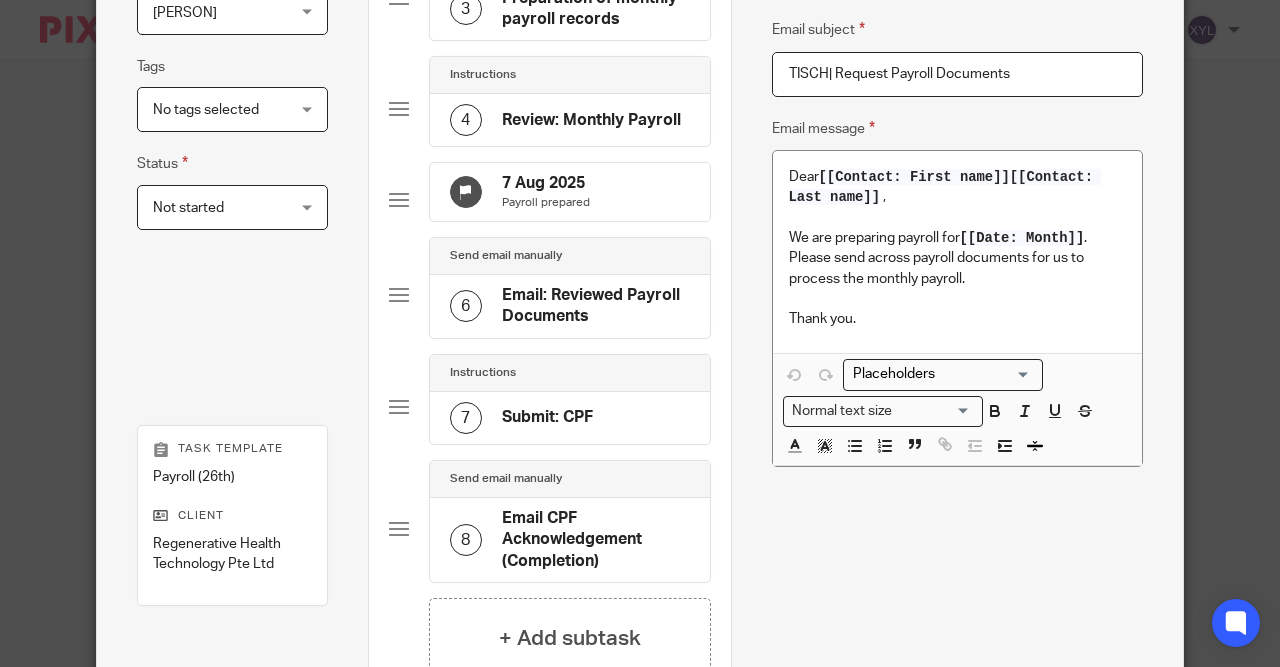 scroll, scrollTop: 396, scrollLeft: 0, axis: vertical 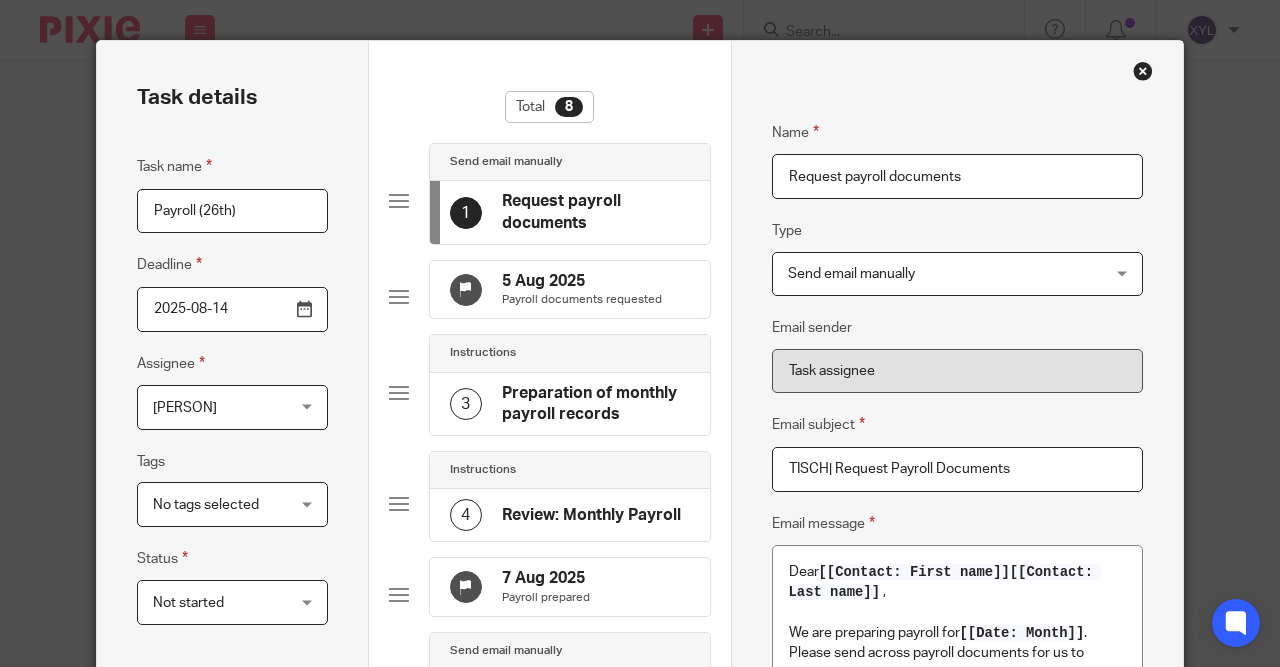 click at bounding box center (1143, 71) 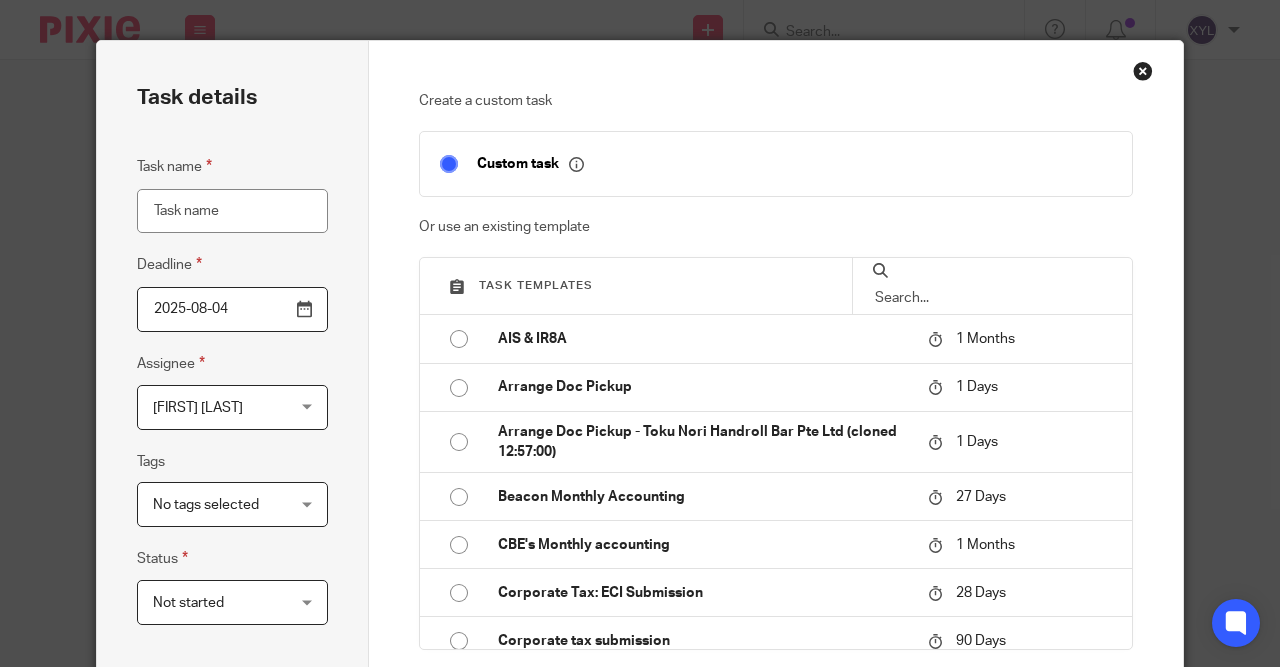 scroll, scrollTop: 0, scrollLeft: 0, axis: both 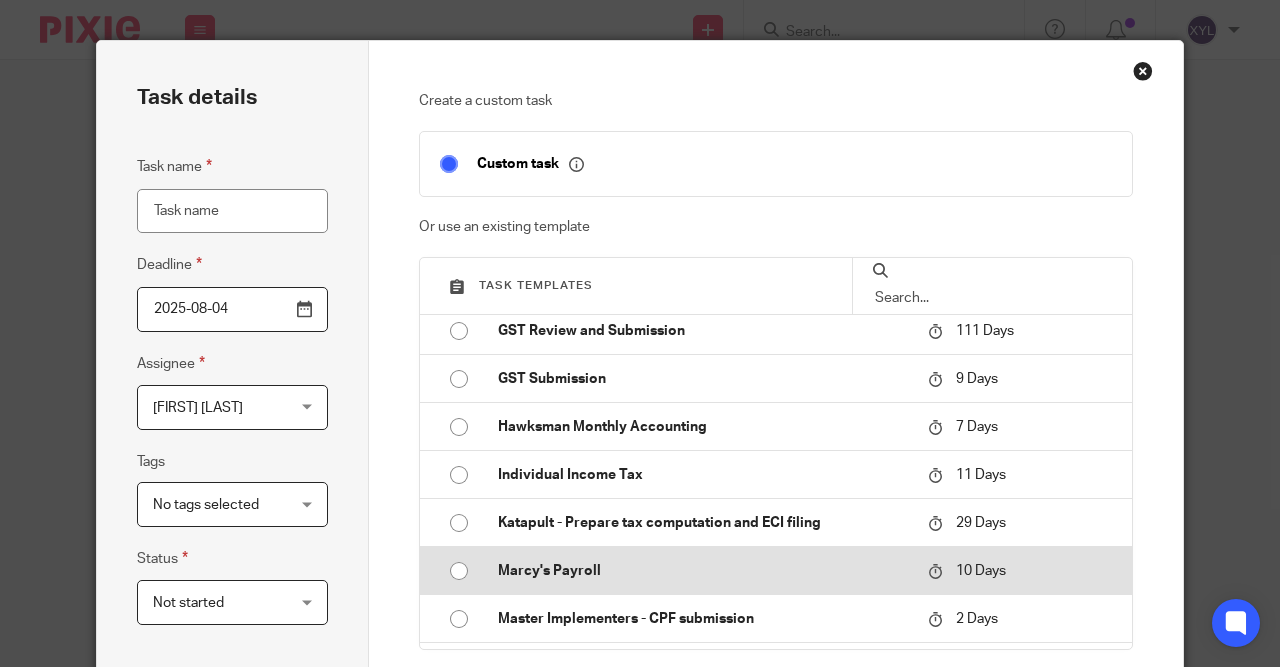click on "Marcy's Payroll" at bounding box center [698, 571] 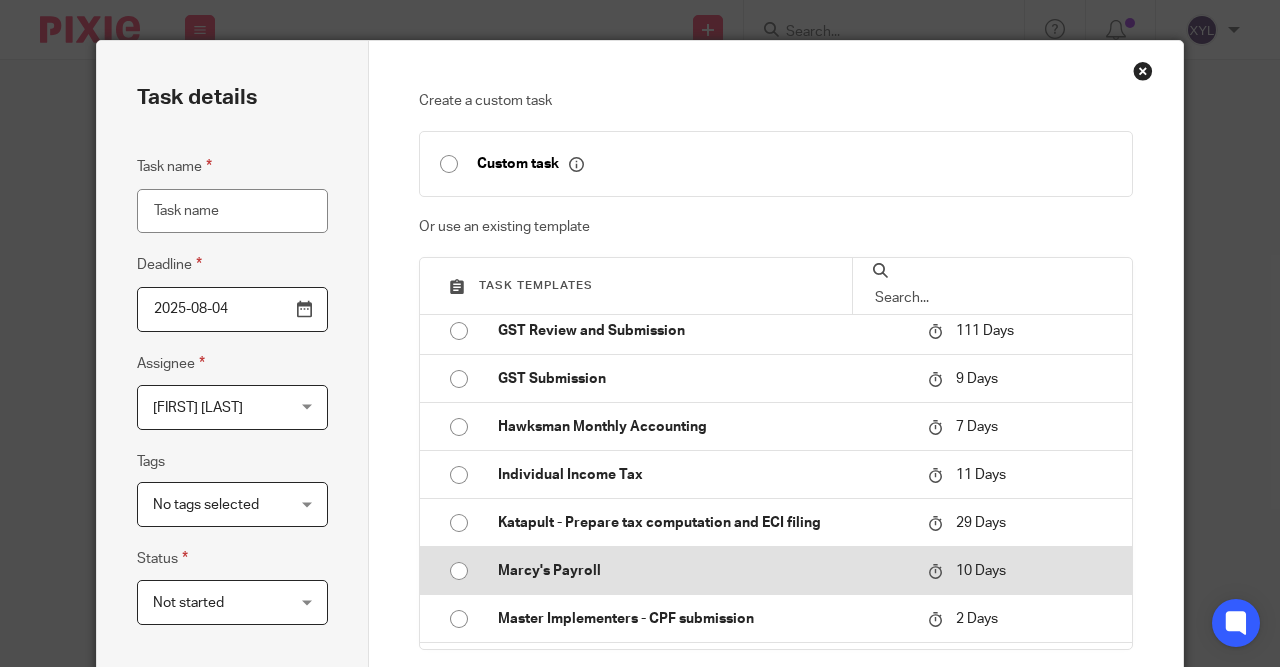 type on "2025-08-14" 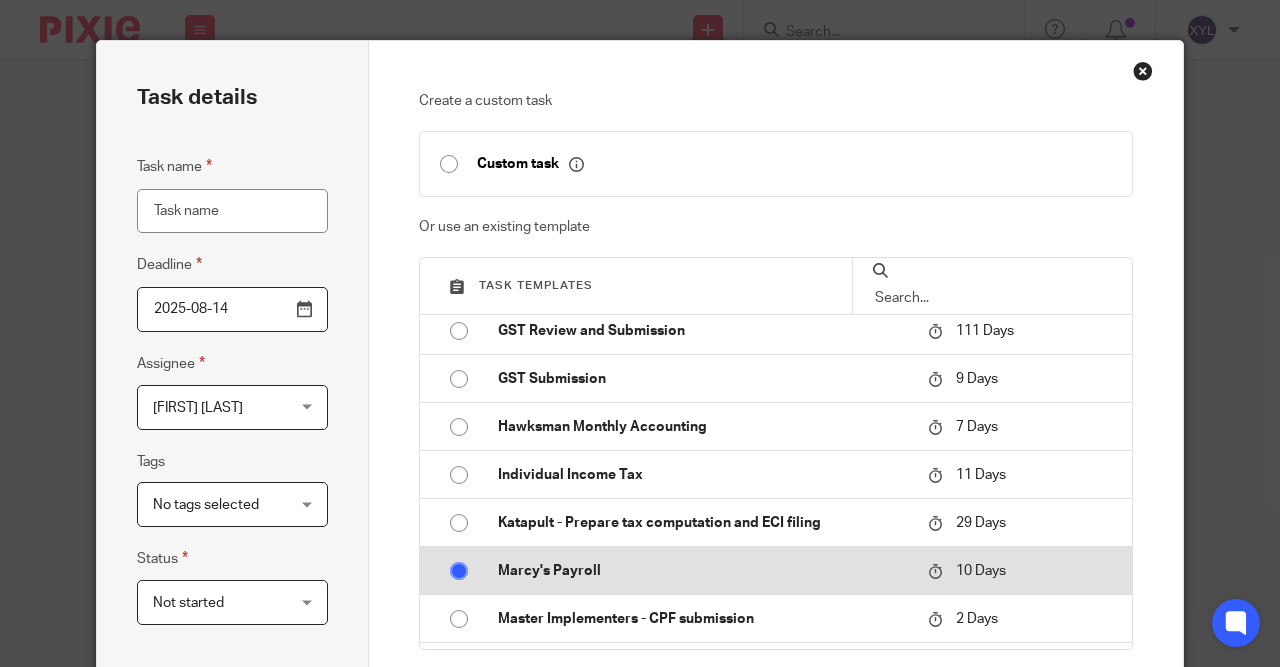 type on "Marcy's Payroll" 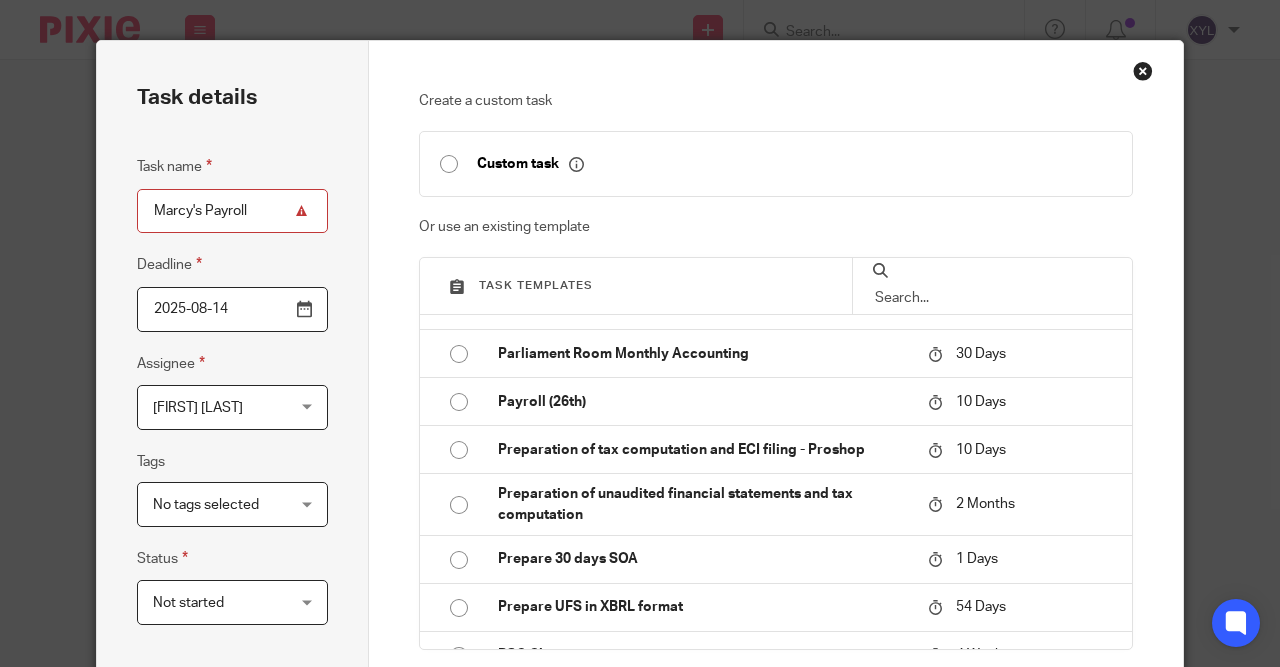 scroll, scrollTop: 2018, scrollLeft: 0, axis: vertical 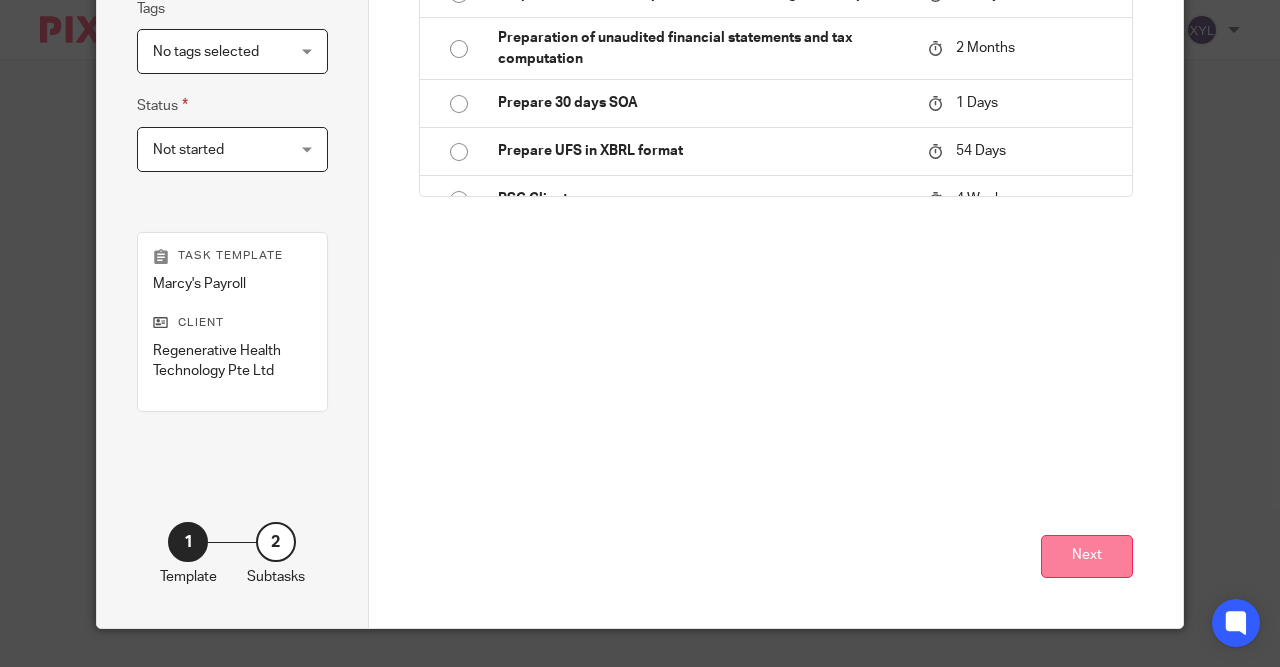click on "Next" at bounding box center (1087, 556) 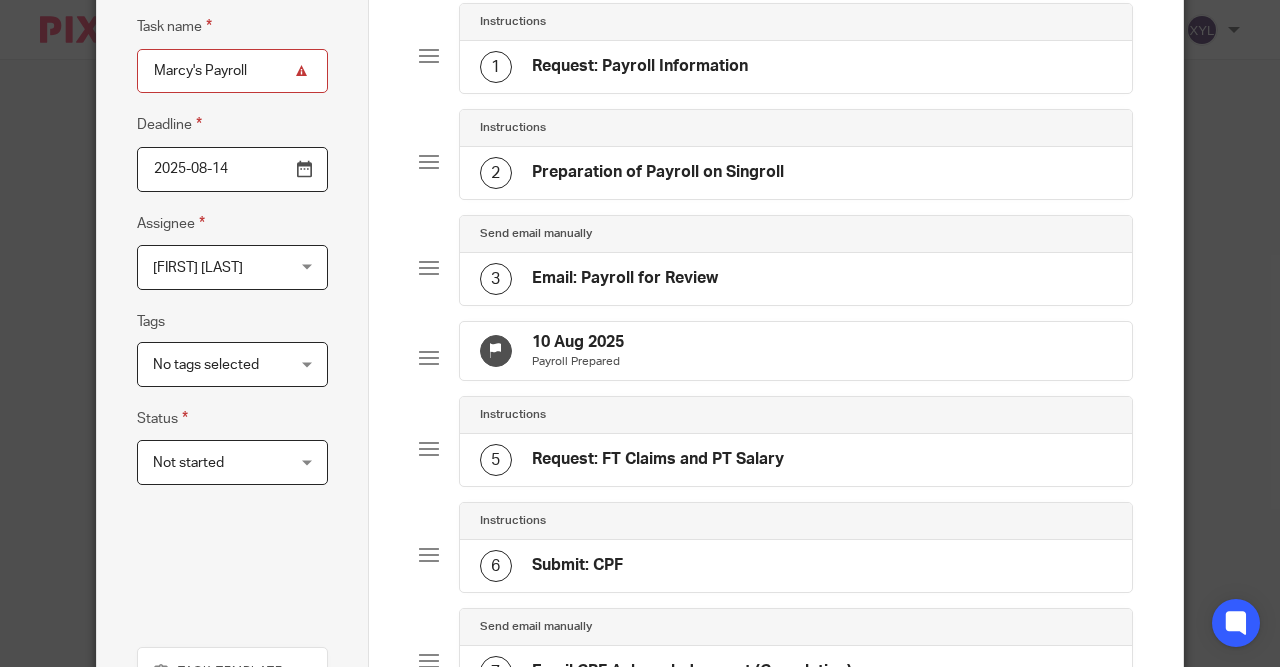 scroll, scrollTop: 0, scrollLeft: 0, axis: both 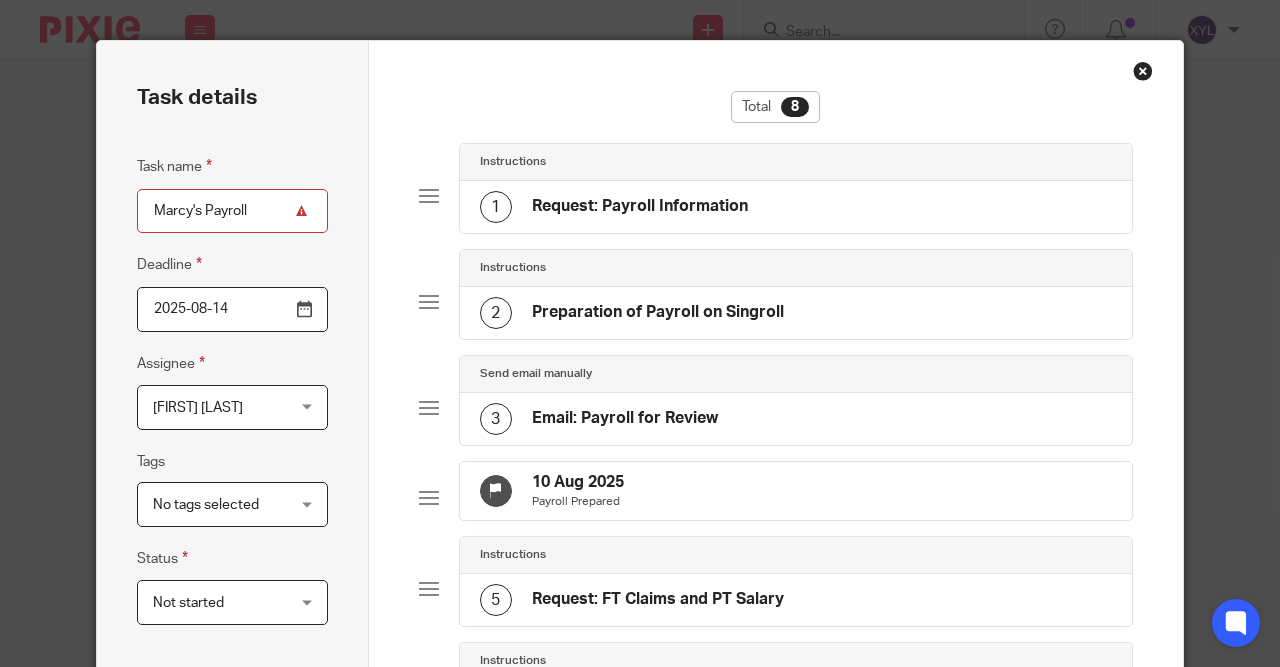 click on "Instructions" at bounding box center (796, 162) 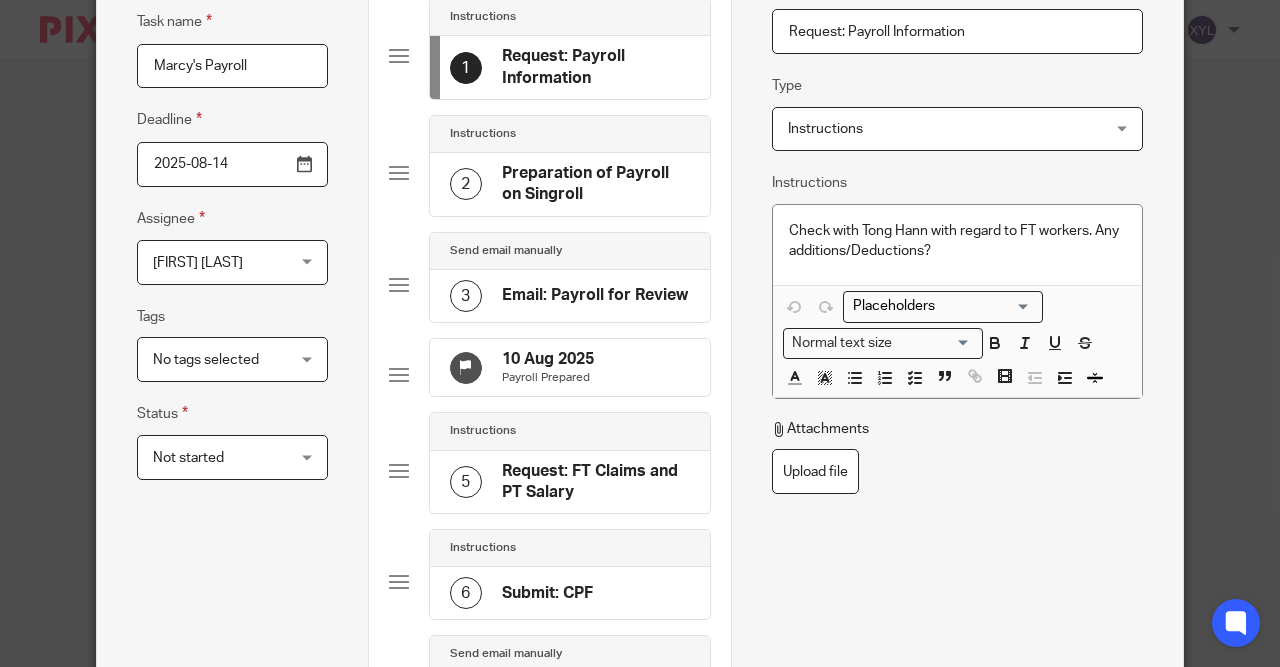 scroll, scrollTop: 146, scrollLeft: 0, axis: vertical 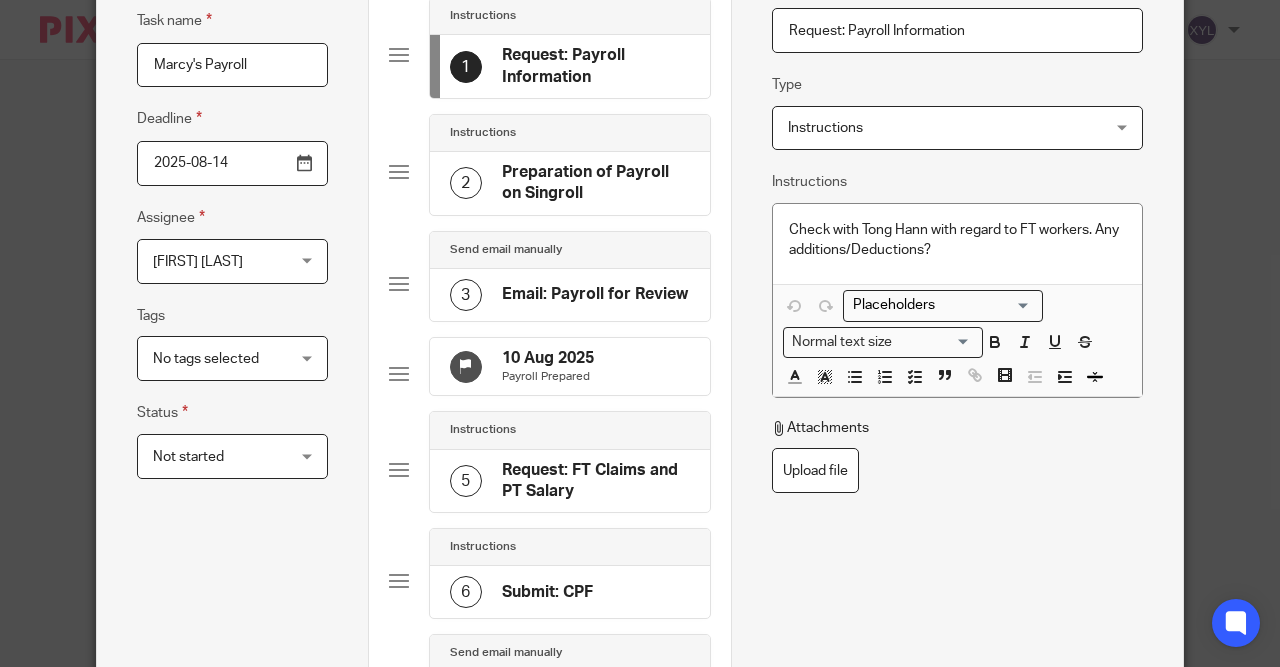 click on "Preparation of Payroll on Singroll" at bounding box center [596, 183] 